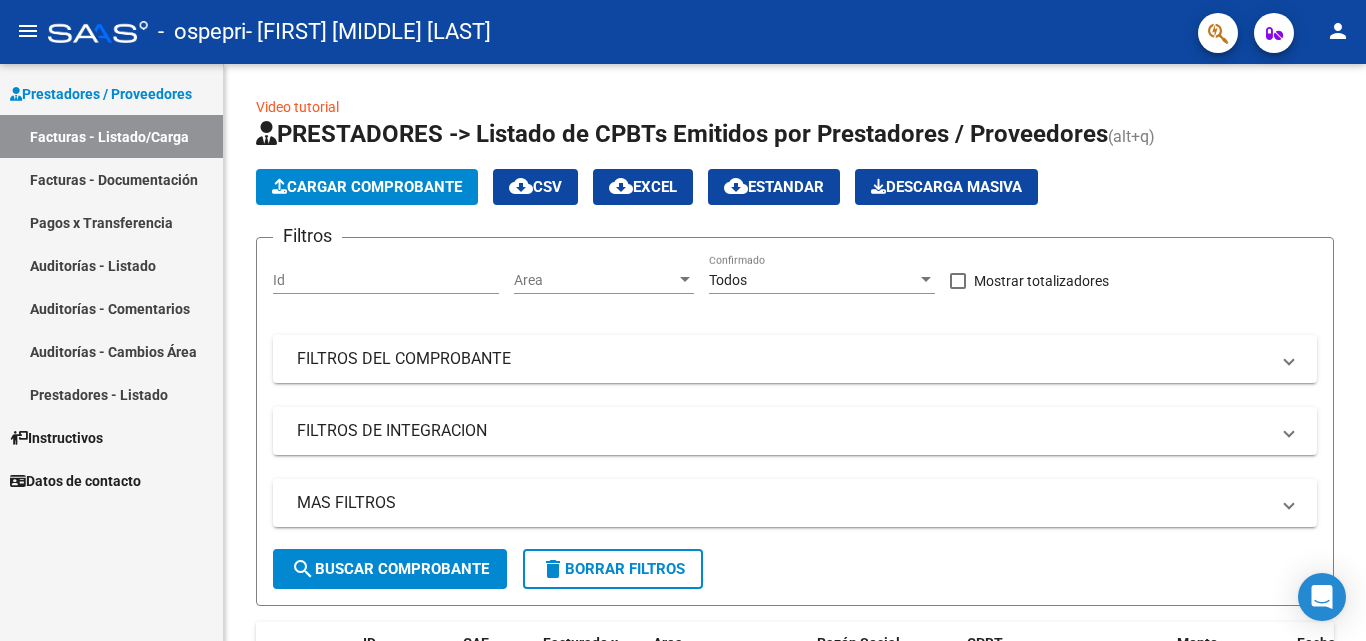scroll, scrollTop: 0, scrollLeft: 0, axis: both 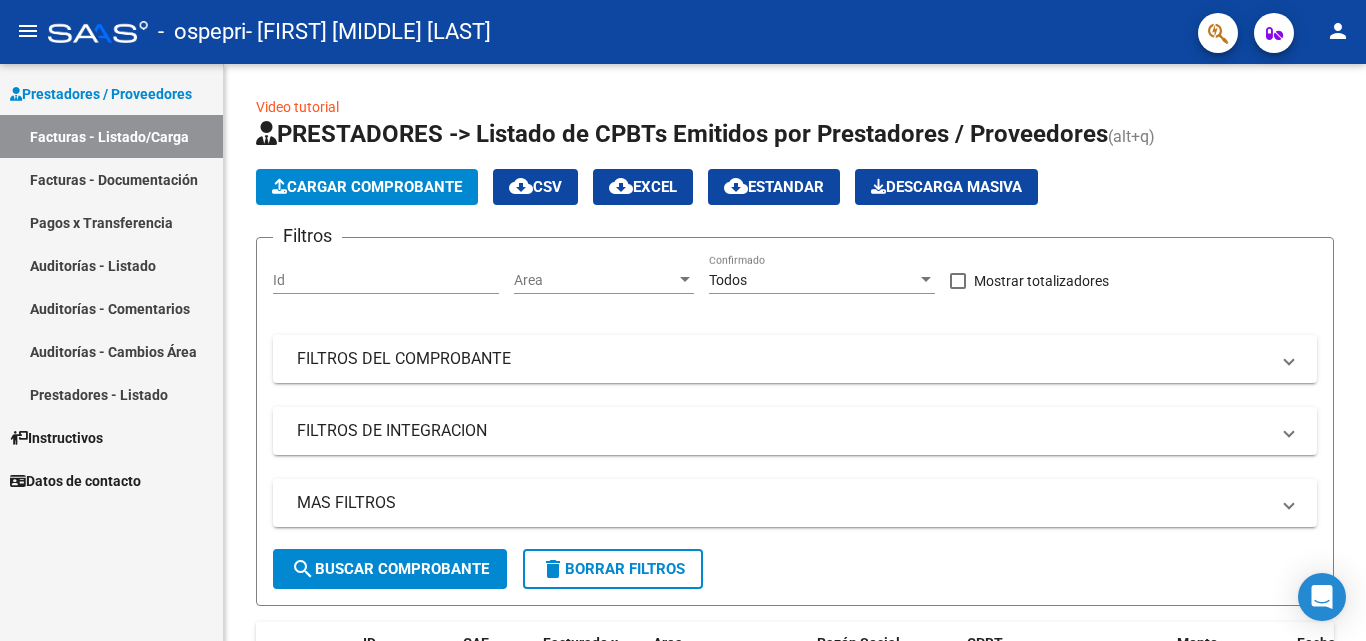 click on "Prestadores / Proveedores" at bounding box center (101, 94) 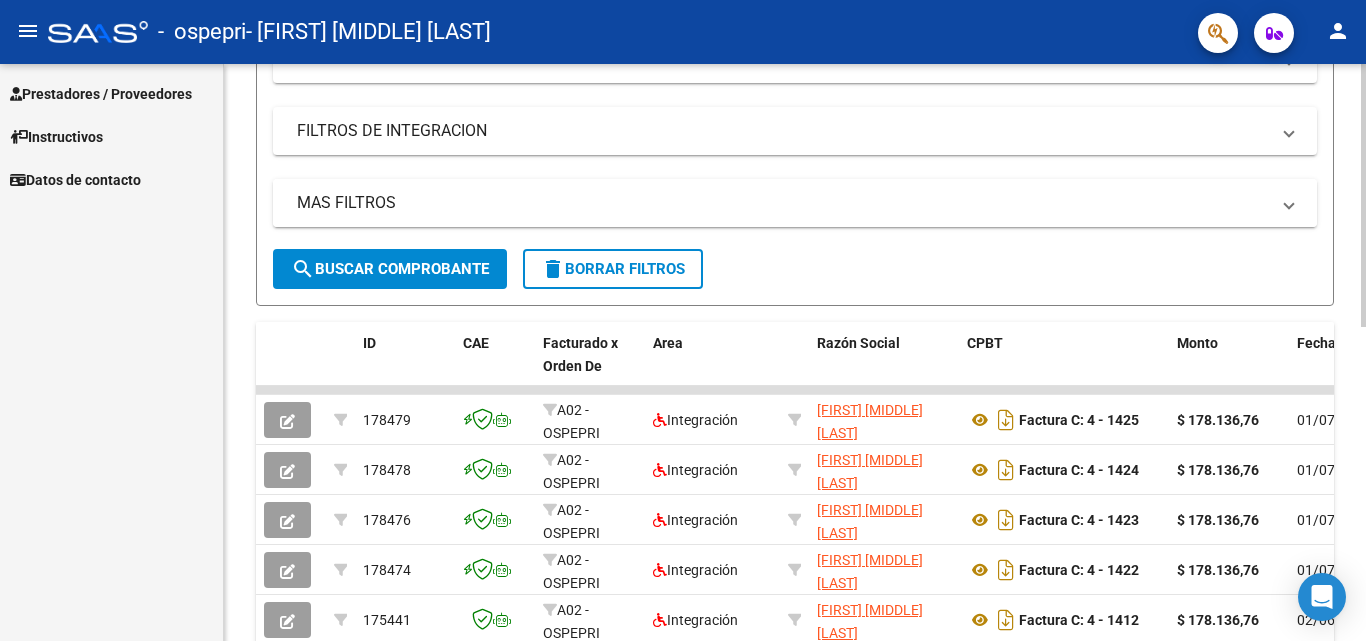 scroll, scrollTop: 0, scrollLeft: 0, axis: both 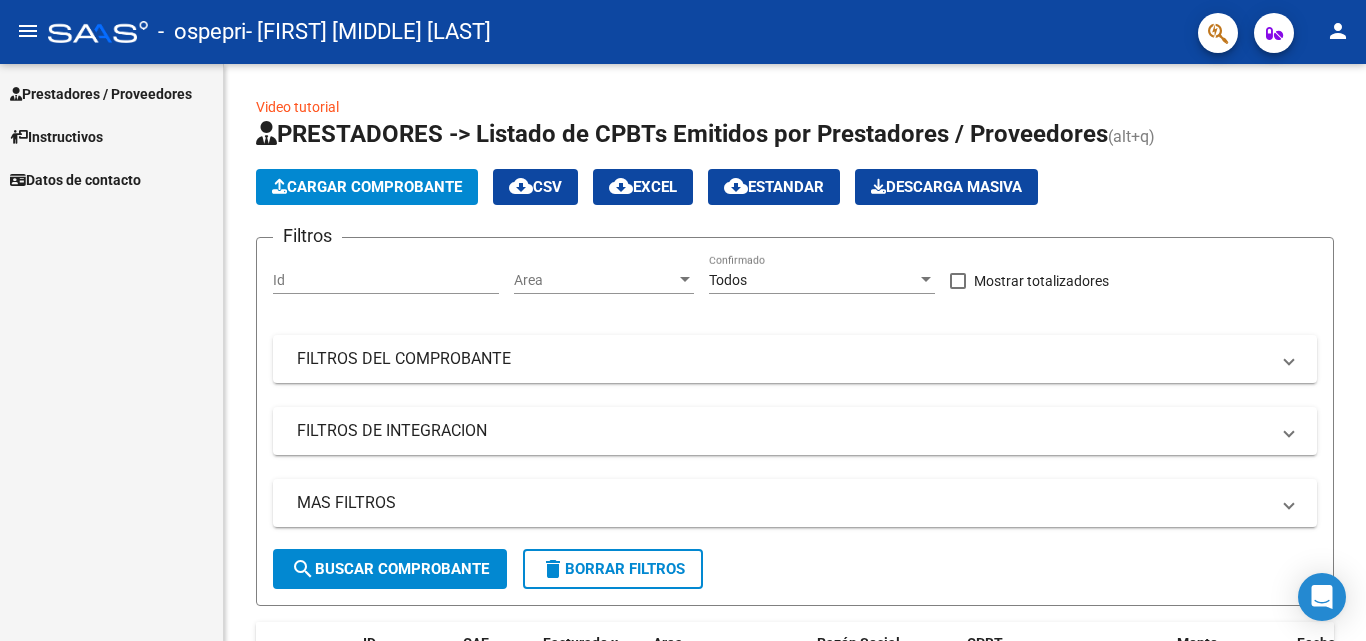 click on "Prestadores / Proveedores" at bounding box center (101, 94) 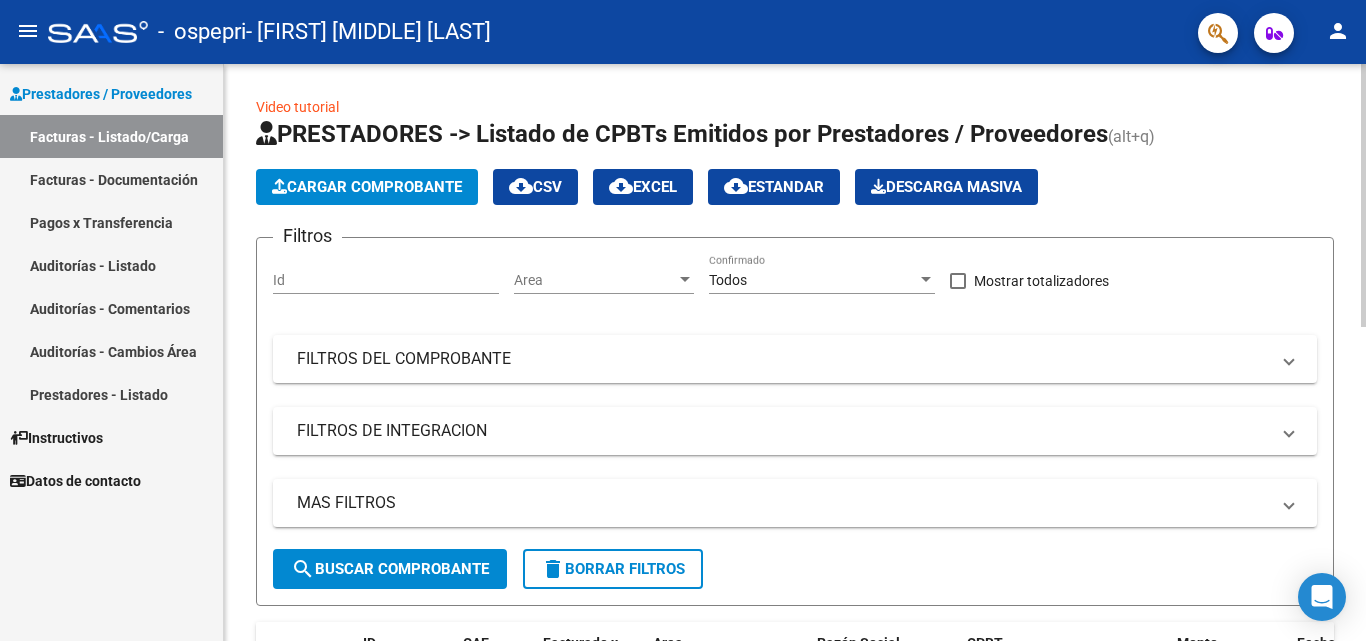 click on "Cargar Comprobante" 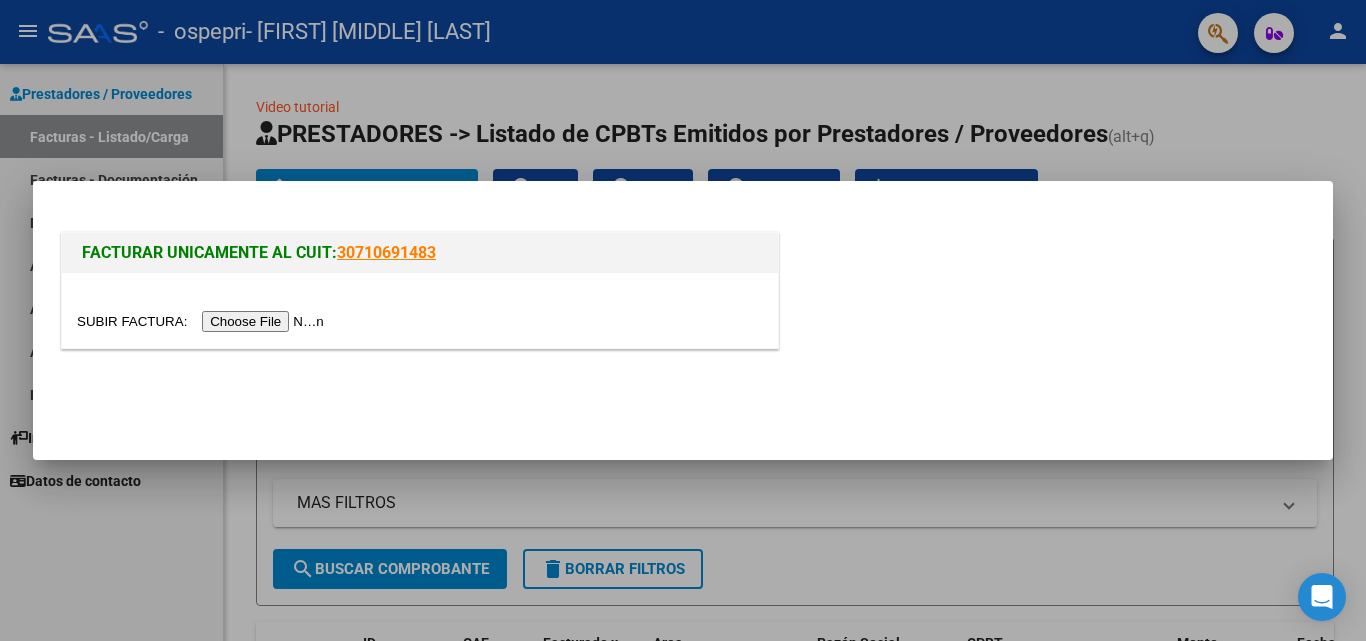 click at bounding box center (203, 321) 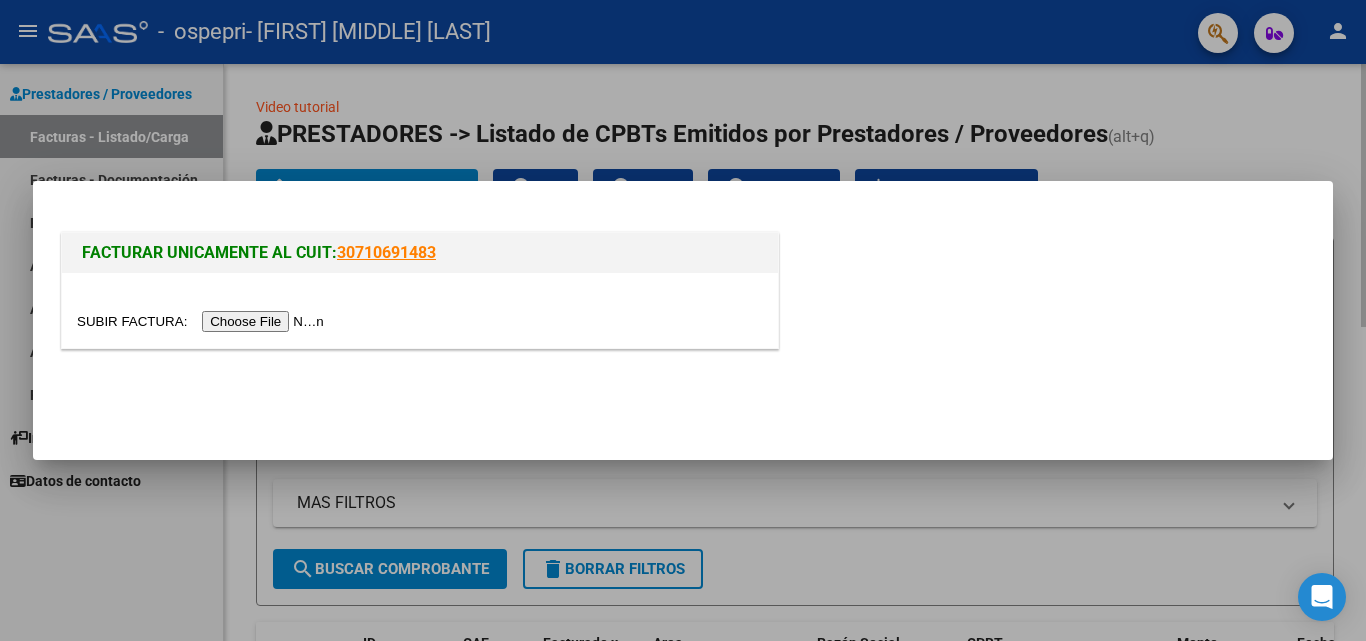 click at bounding box center (683, 320) 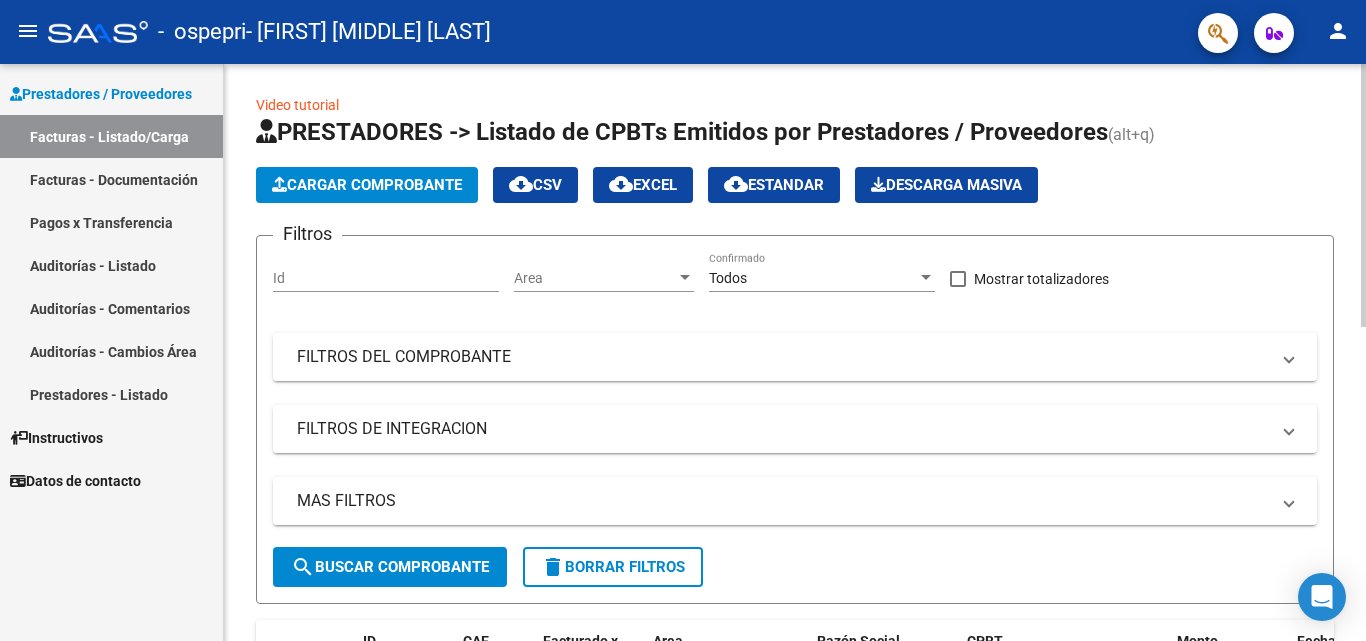scroll, scrollTop: 0, scrollLeft: 0, axis: both 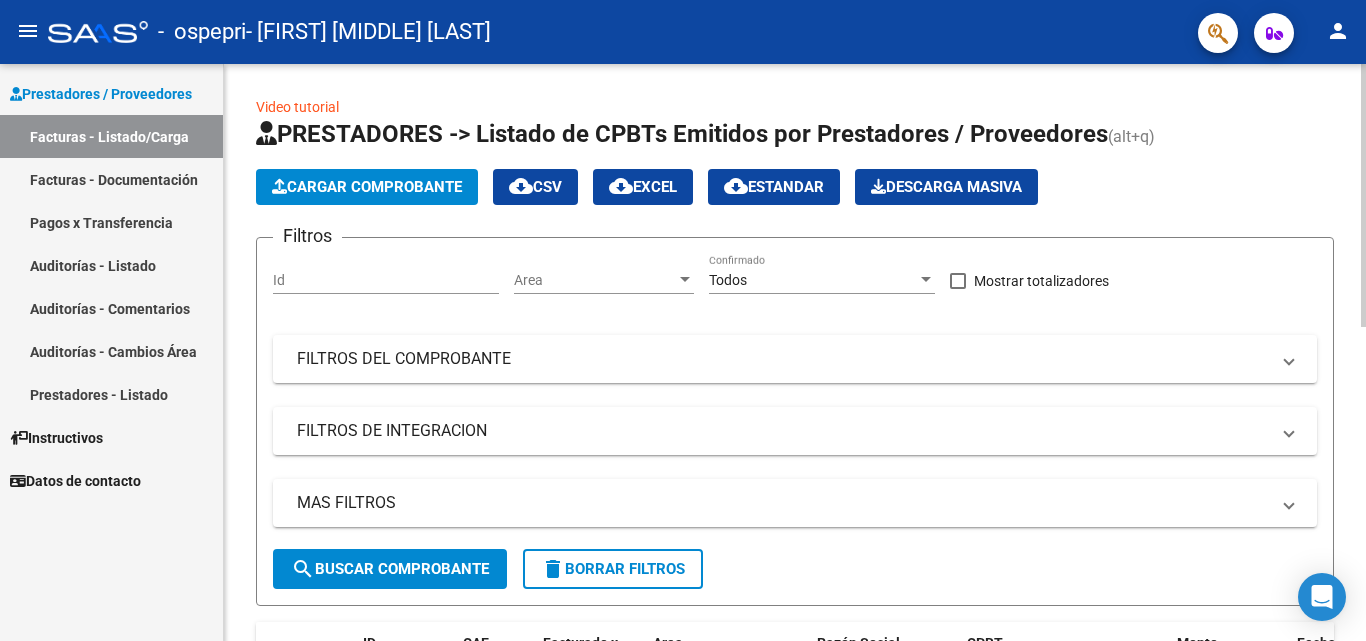 click on "Cargar Comprobante" 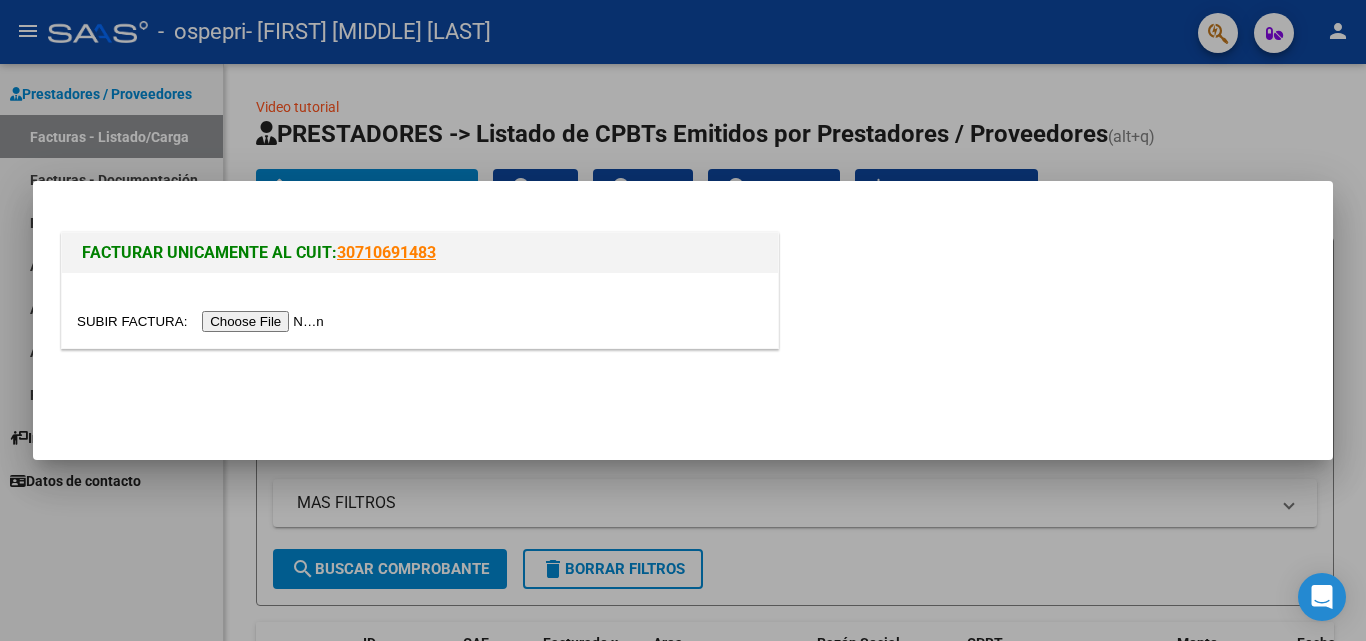 click at bounding box center (203, 321) 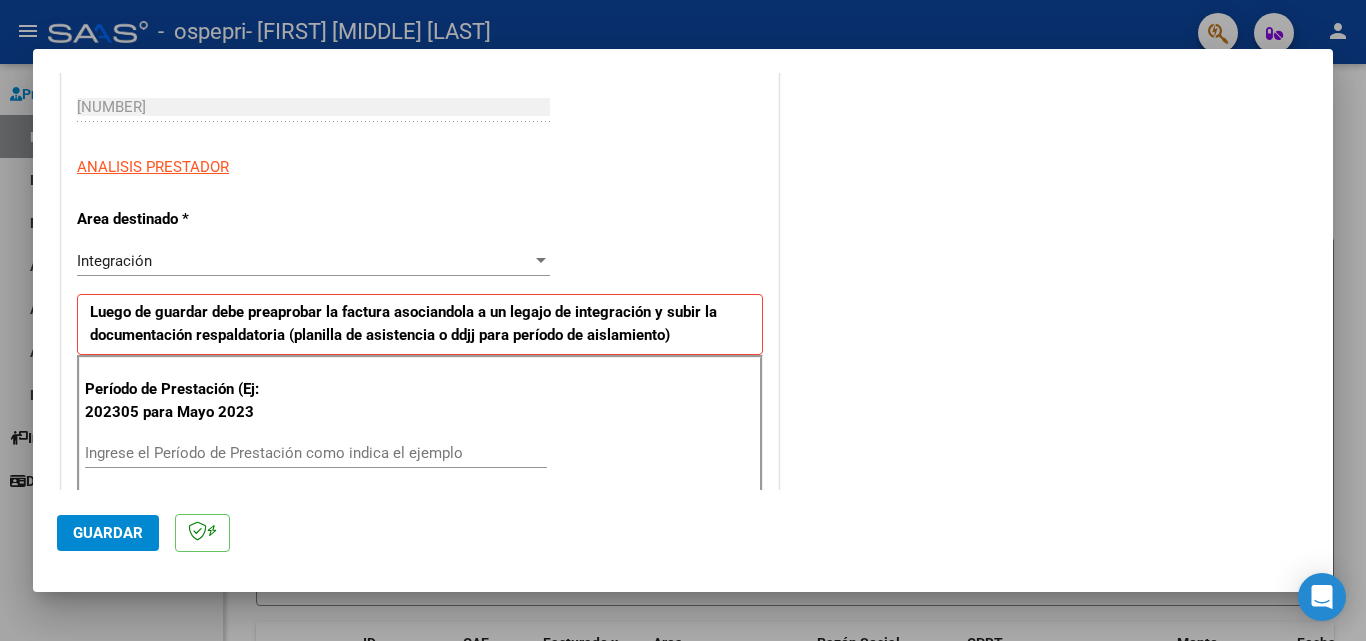 scroll, scrollTop: 400, scrollLeft: 0, axis: vertical 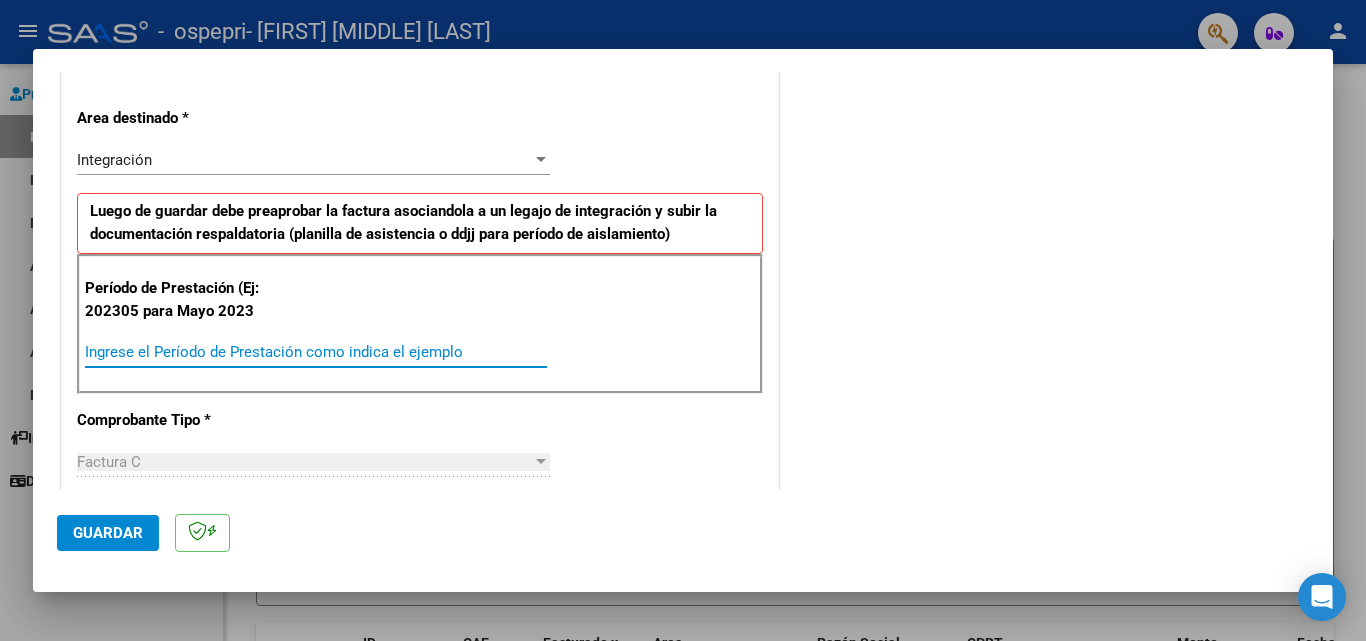 click on "Ingrese el Período de Prestación como indica el ejemplo" at bounding box center (316, 352) 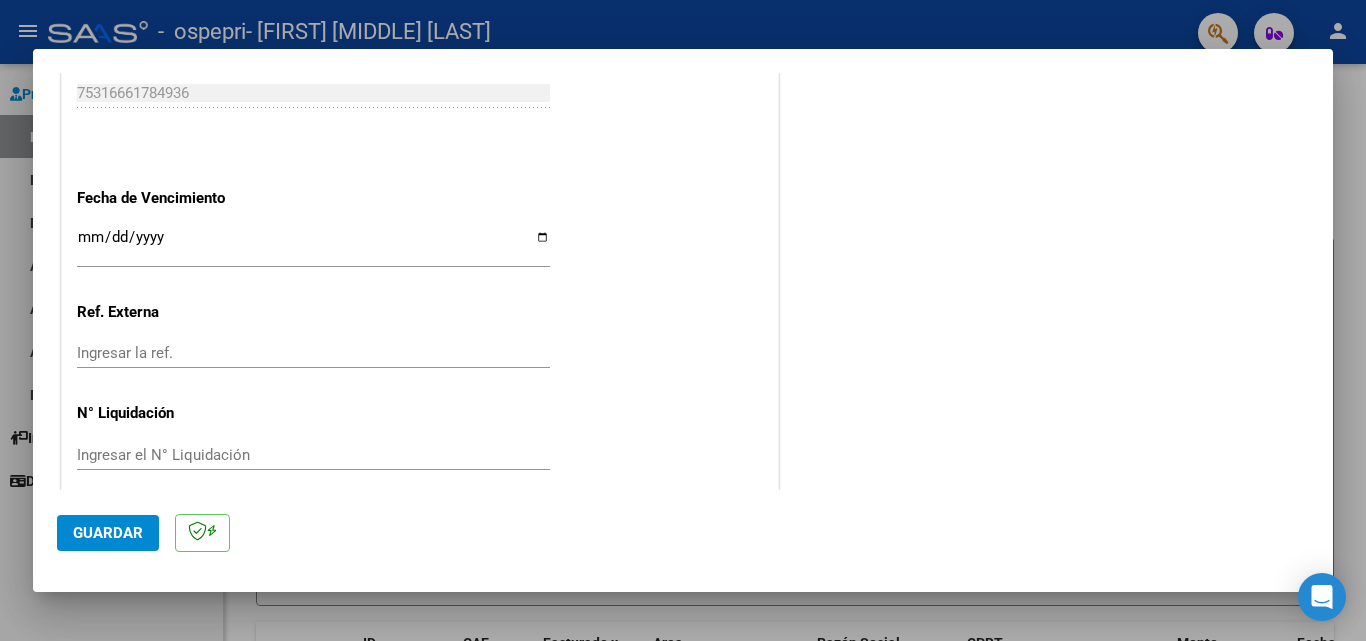 scroll, scrollTop: 1305, scrollLeft: 0, axis: vertical 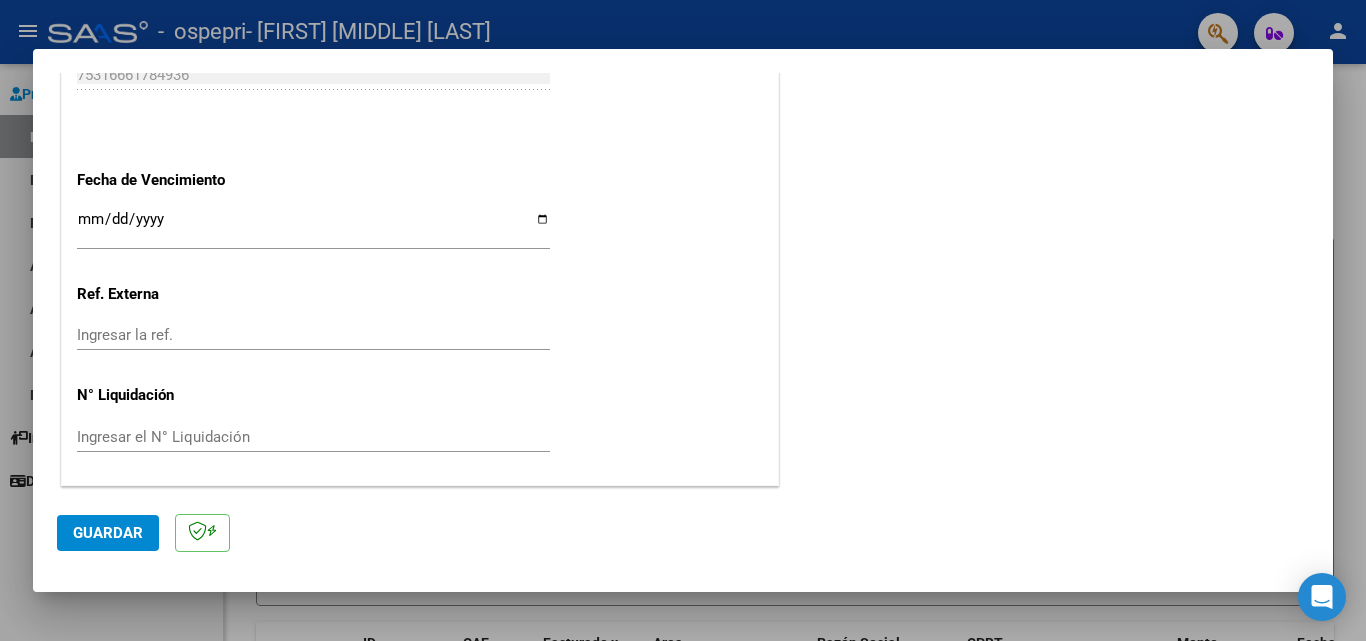 type on "202507" 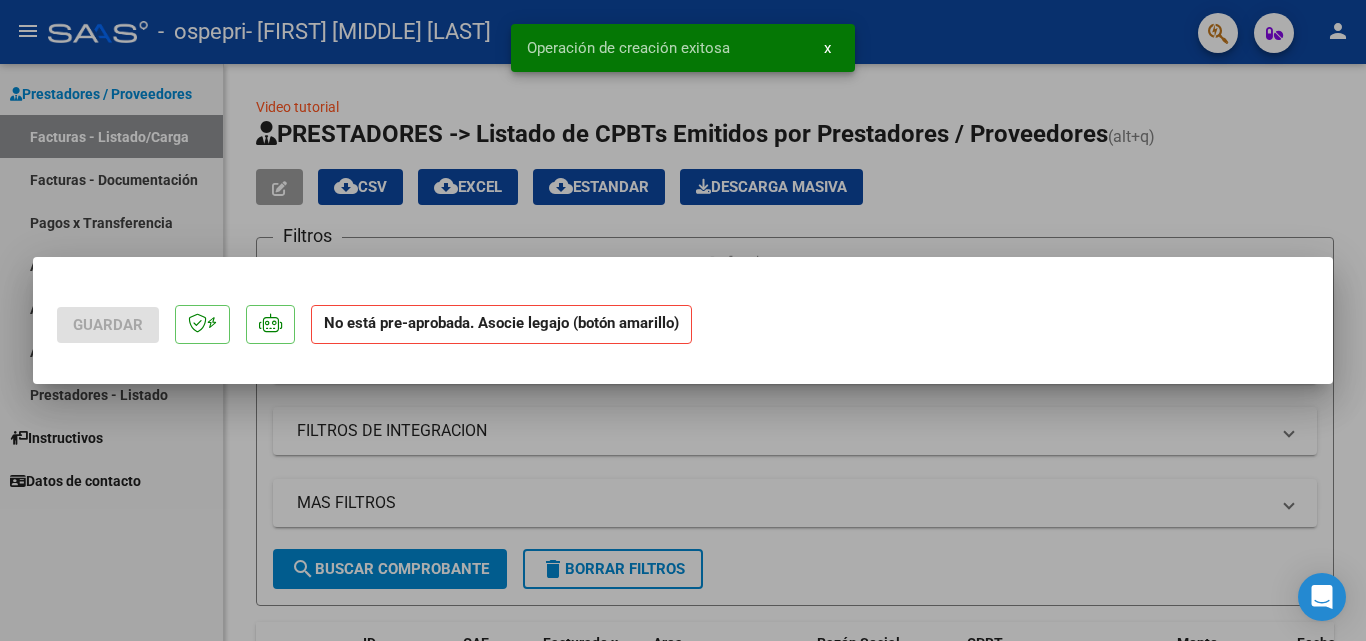 scroll, scrollTop: 0, scrollLeft: 0, axis: both 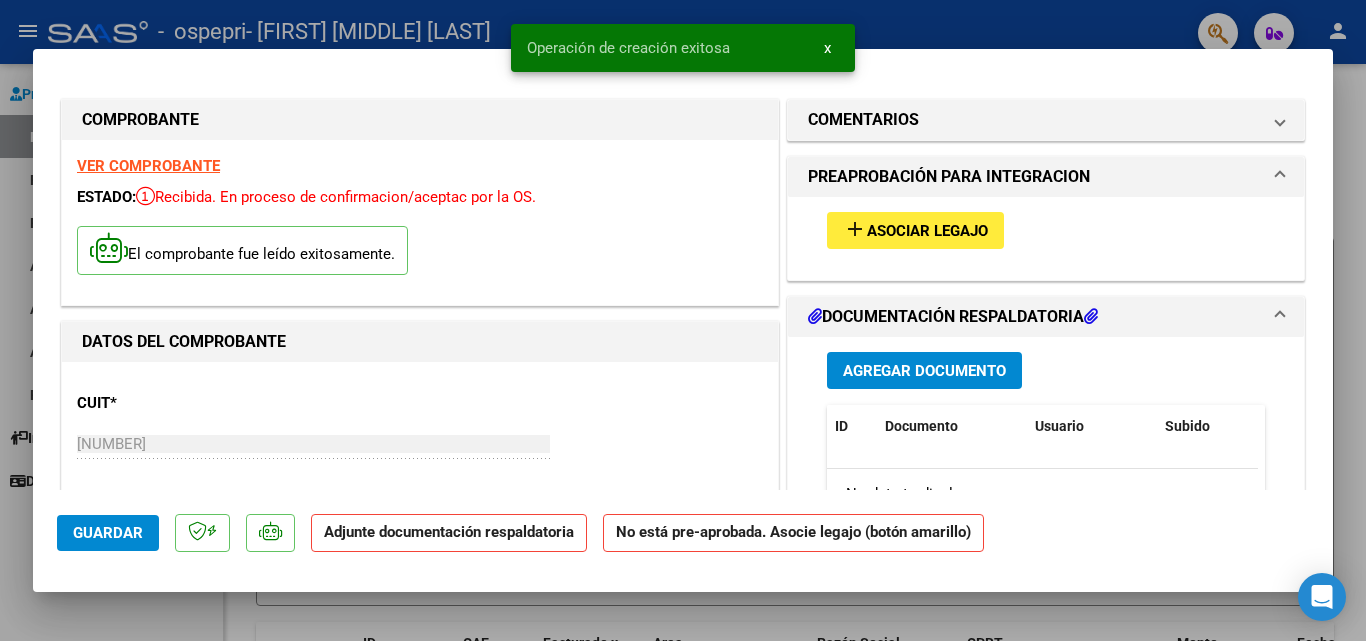 click on "add Asociar Legajo" at bounding box center [915, 230] 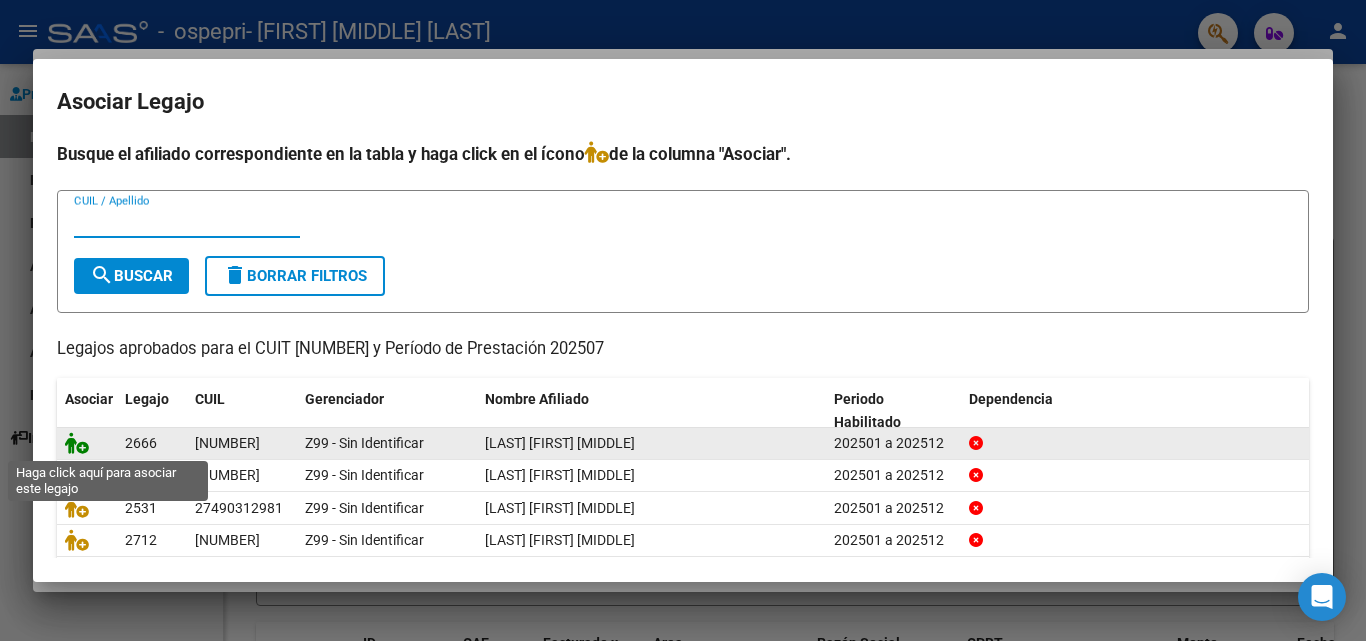click 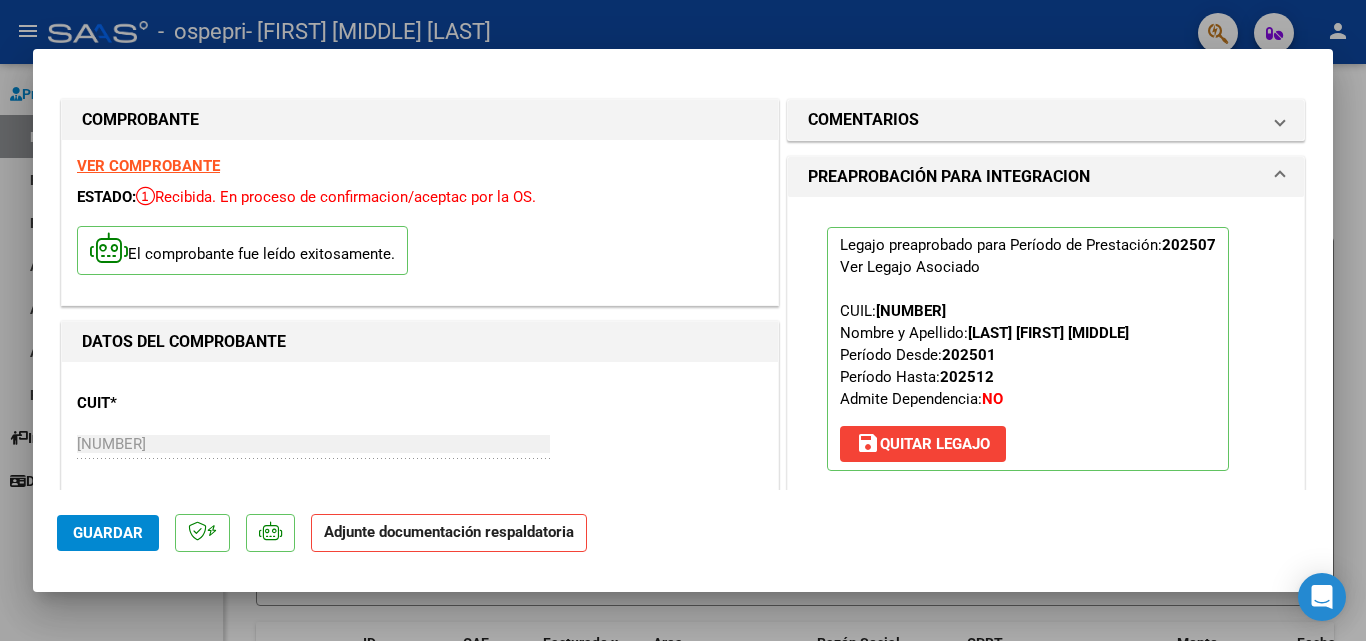 scroll, scrollTop: 200, scrollLeft: 0, axis: vertical 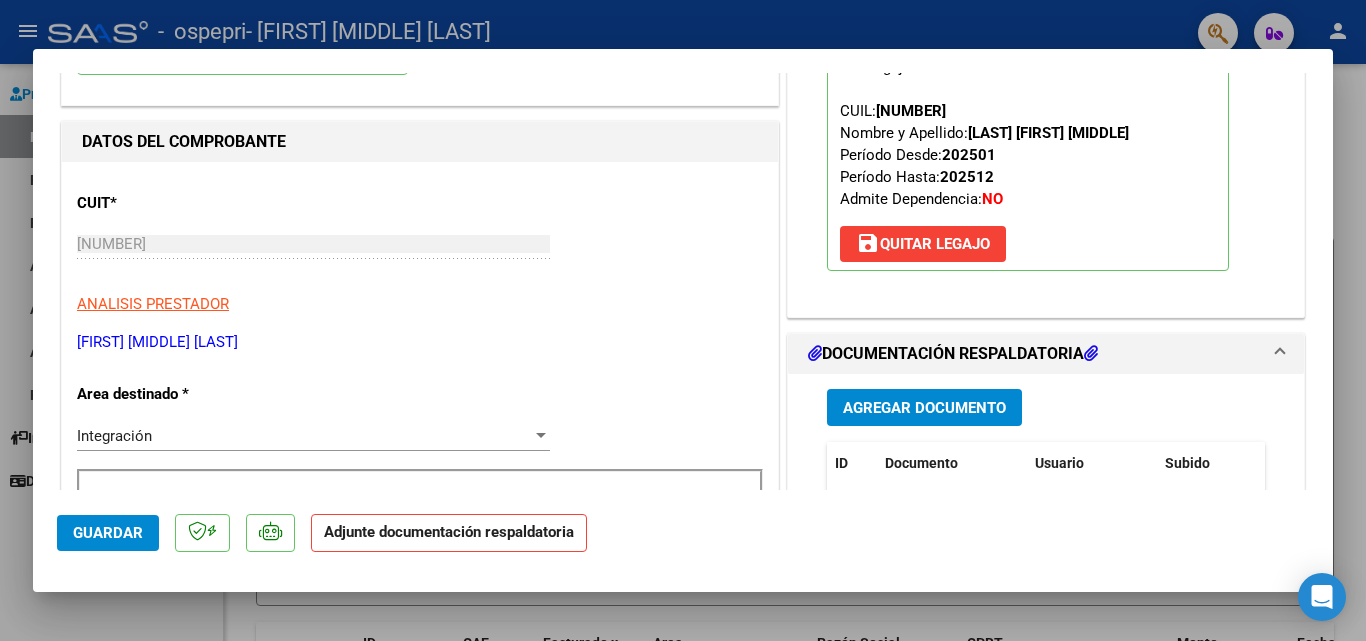 click on "Agregar Documento" at bounding box center (924, 408) 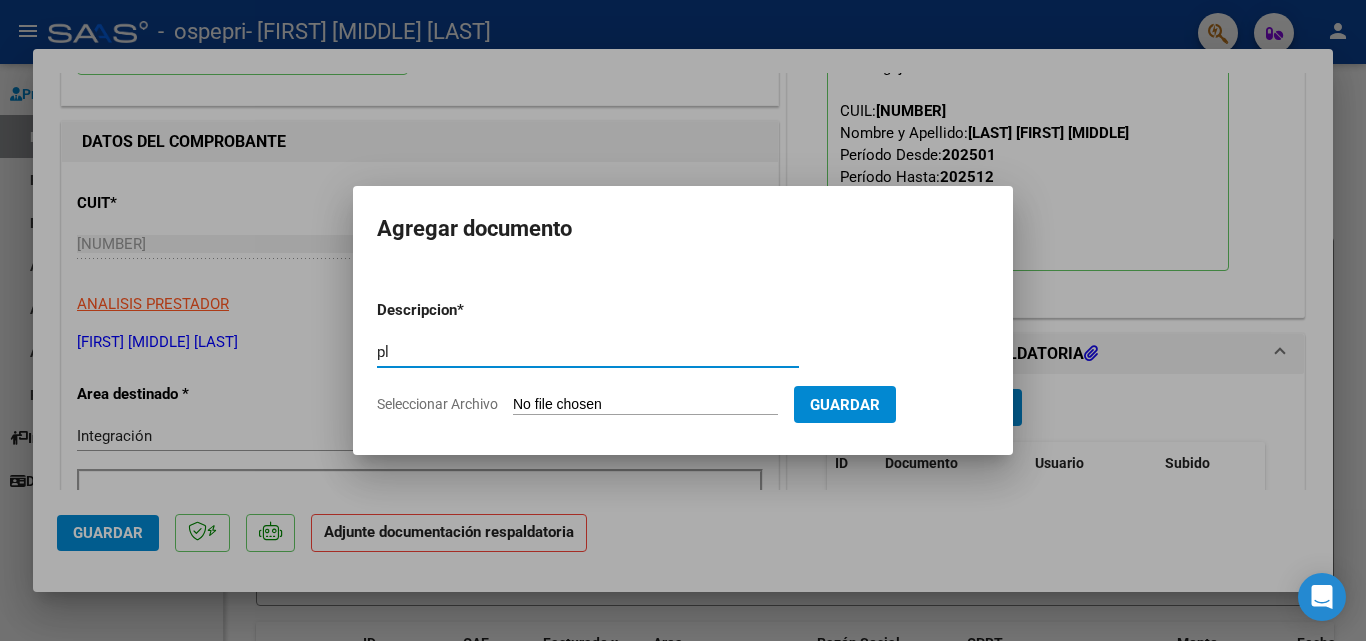 type on "p" 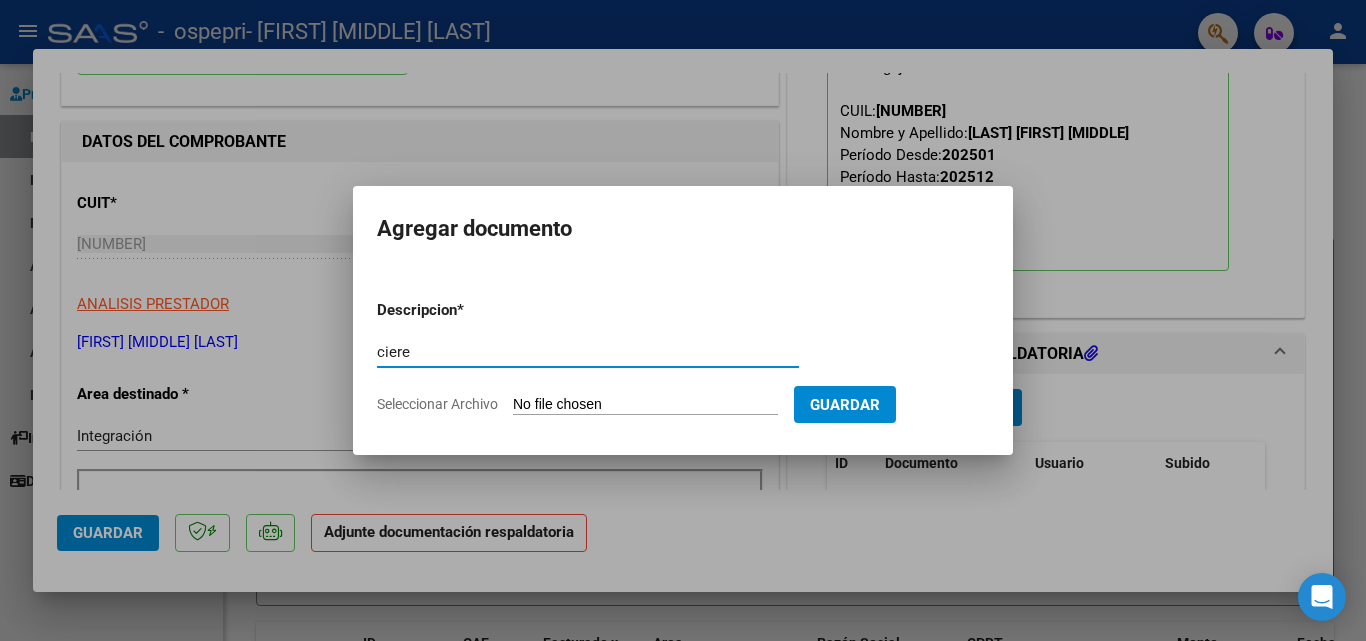 type on "ciere" 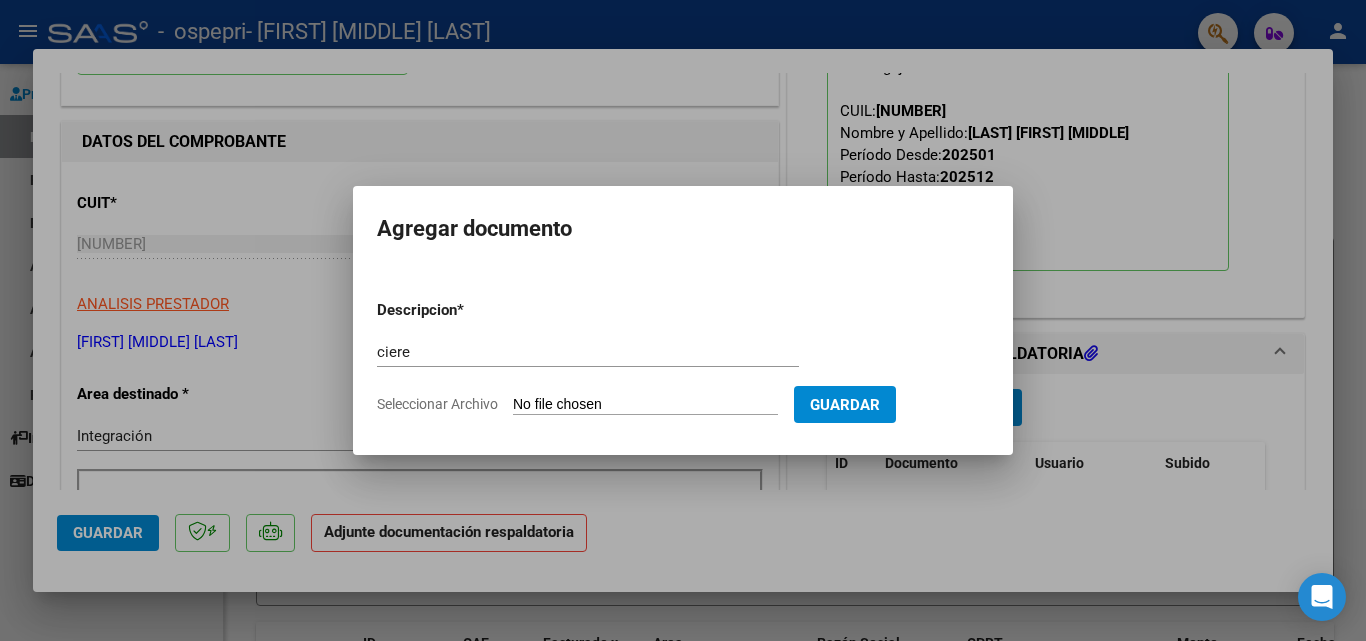 click on "Seleccionar Archivo" at bounding box center [645, 405] 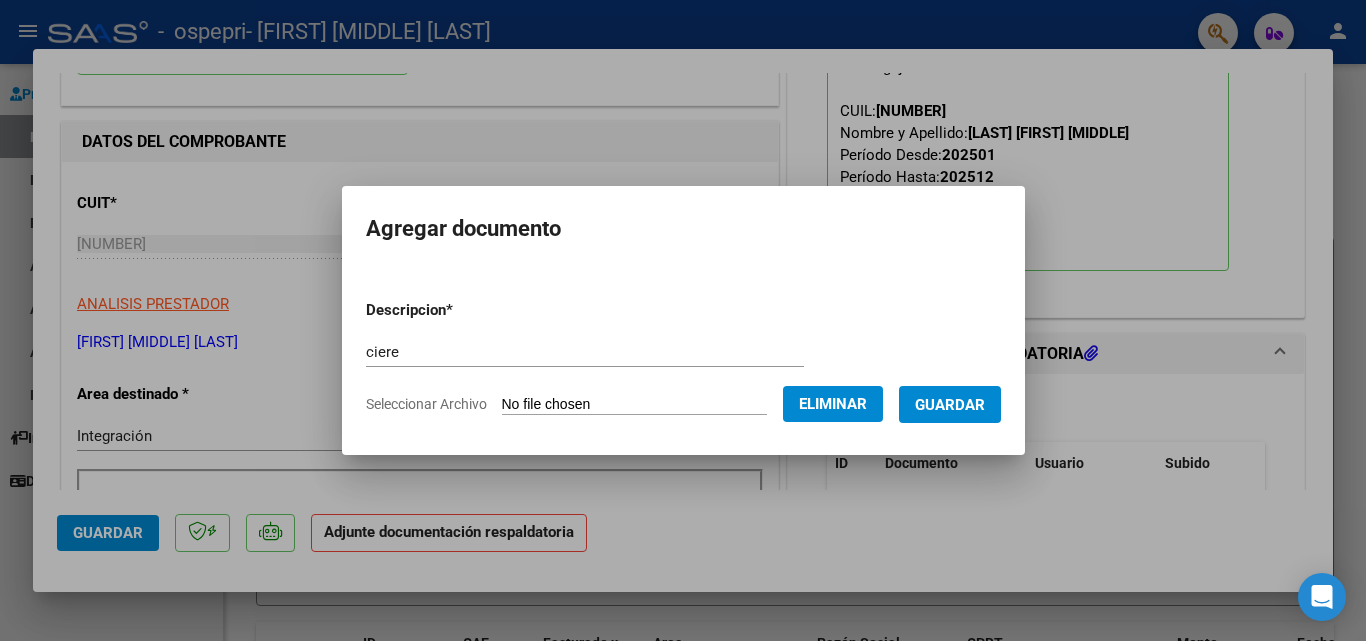 click on "ciere" at bounding box center (585, 352) 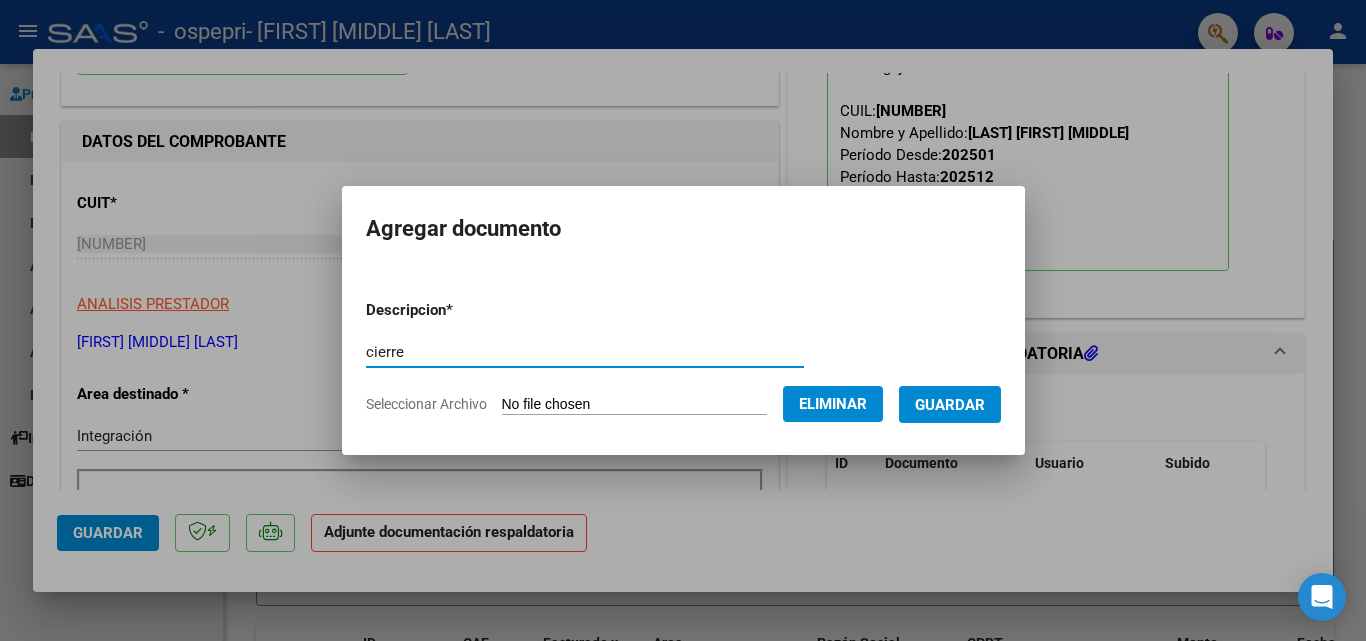 type on "cierre" 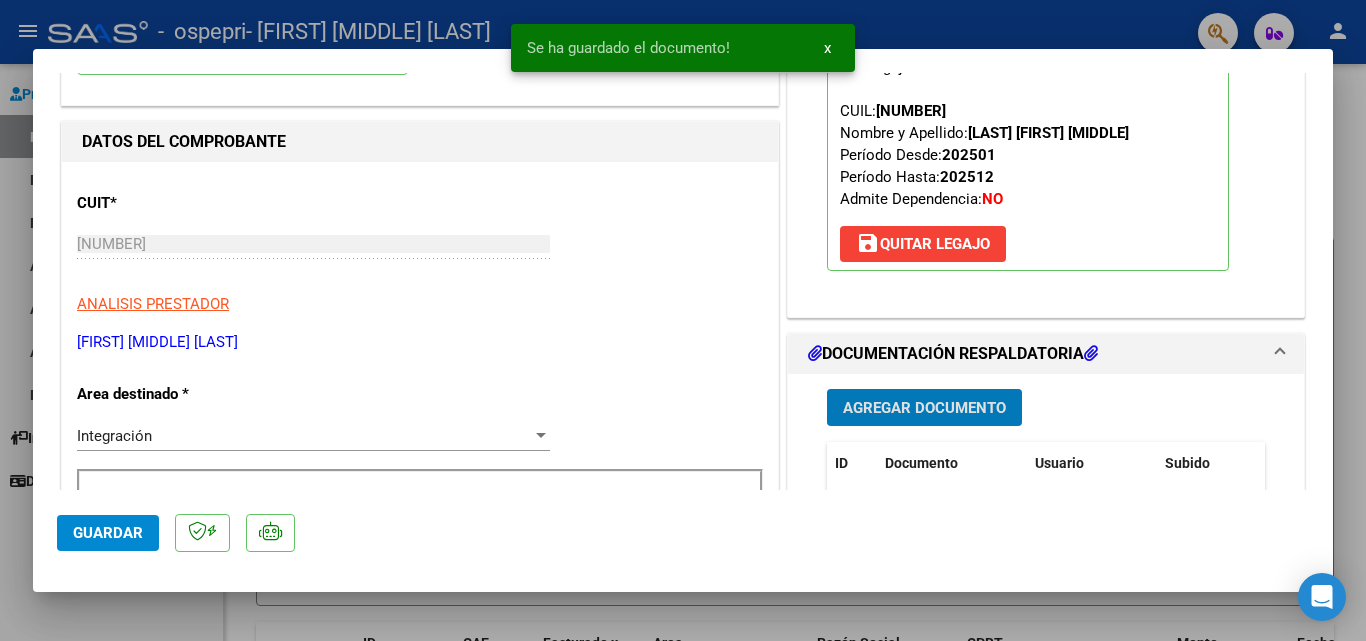 click on "Agregar Documento" at bounding box center [924, 408] 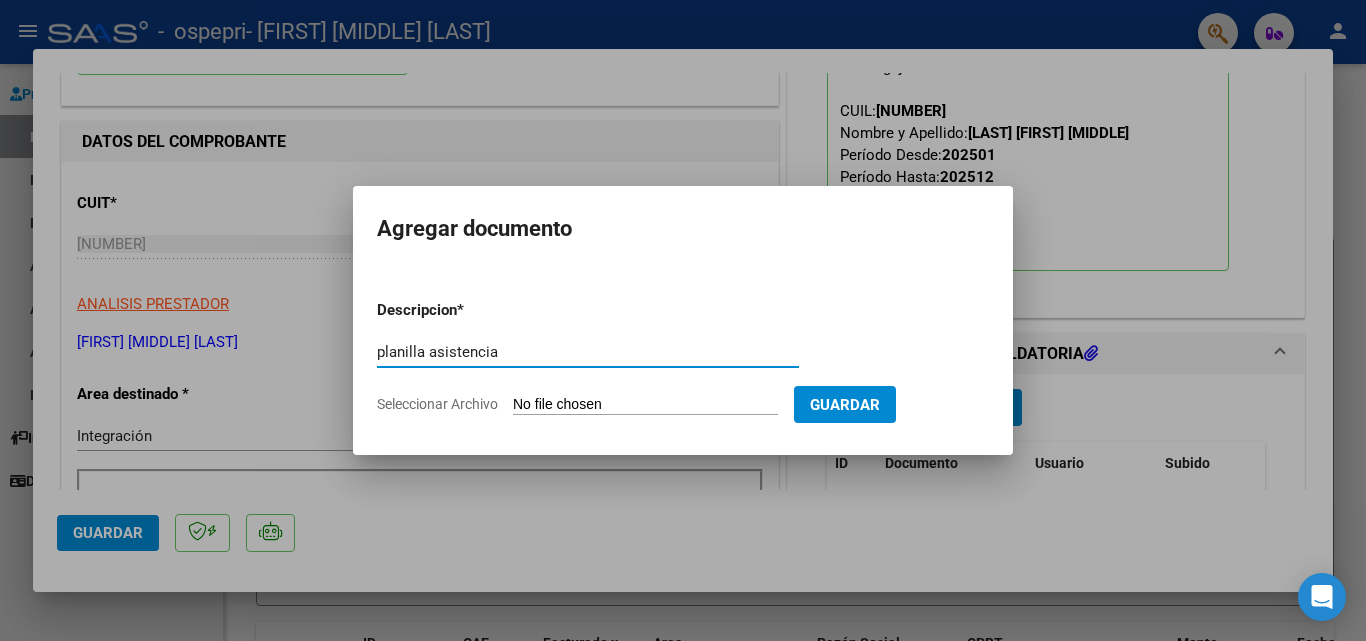 type on "planilla asistencia" 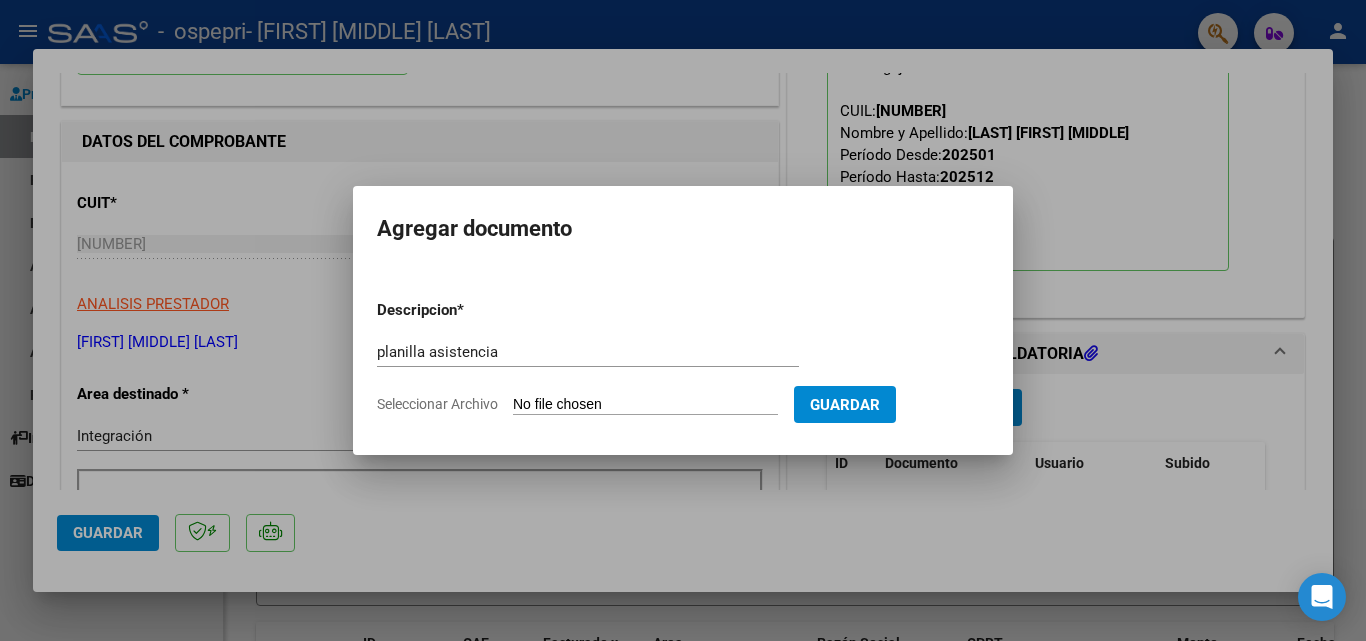 type on "C:\fakepath\sepulveda julio.pdf" 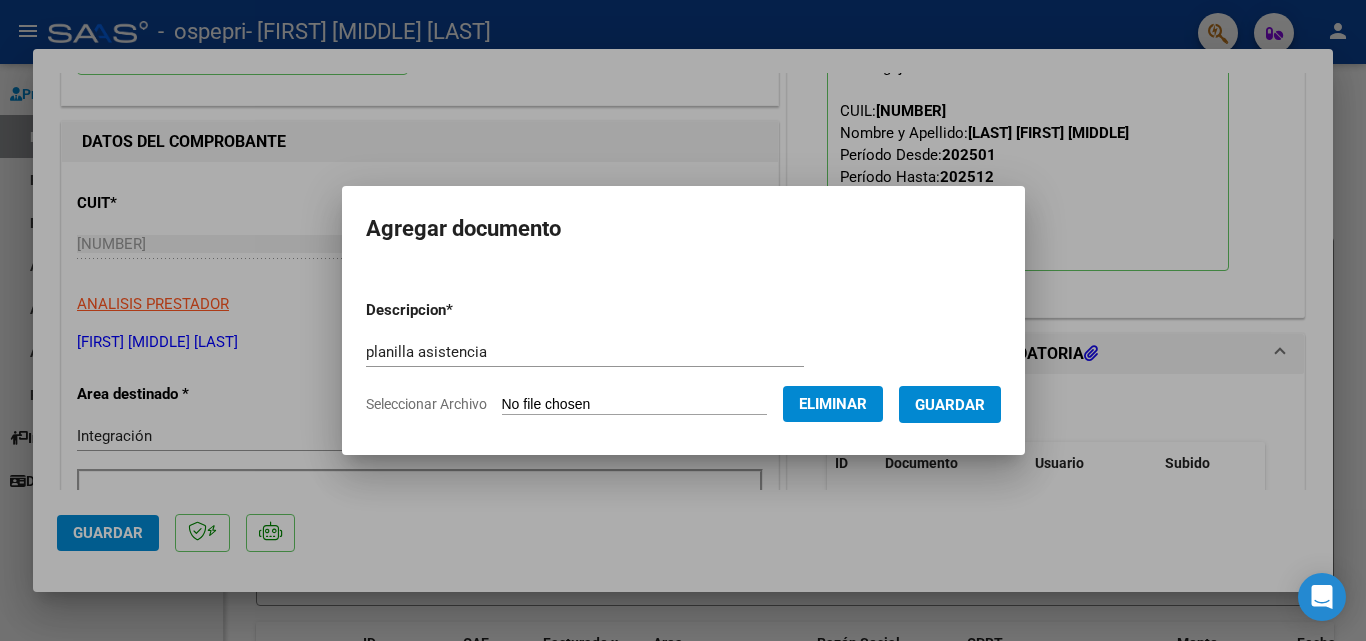 click on "Guardar" at bounding box center (950, 405) 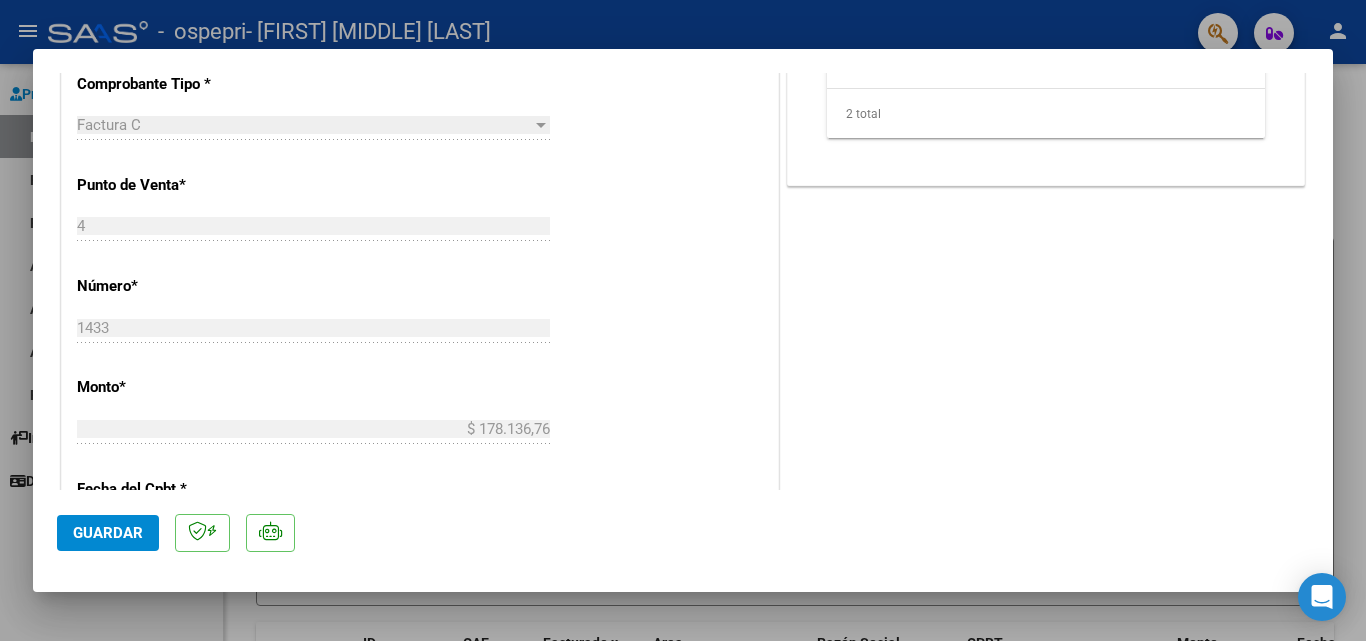 scroll, scrollTop: 900, scrollLeft: 0, axis: vertical 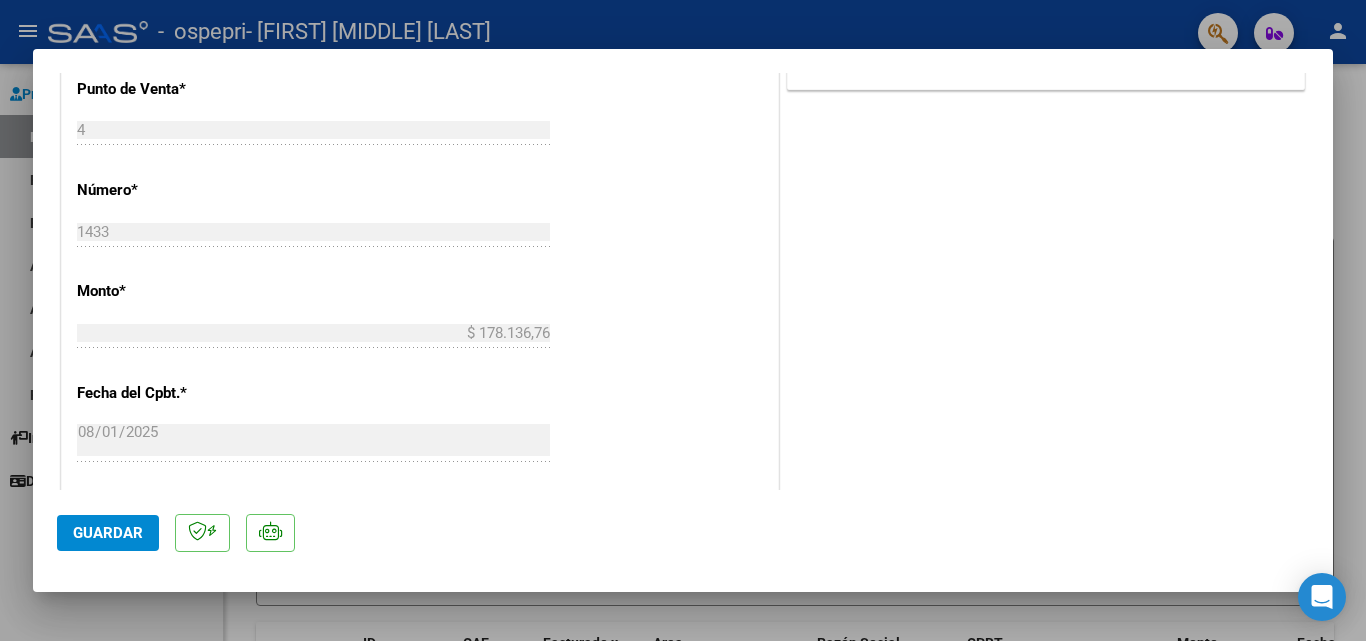 click on "Guardar" 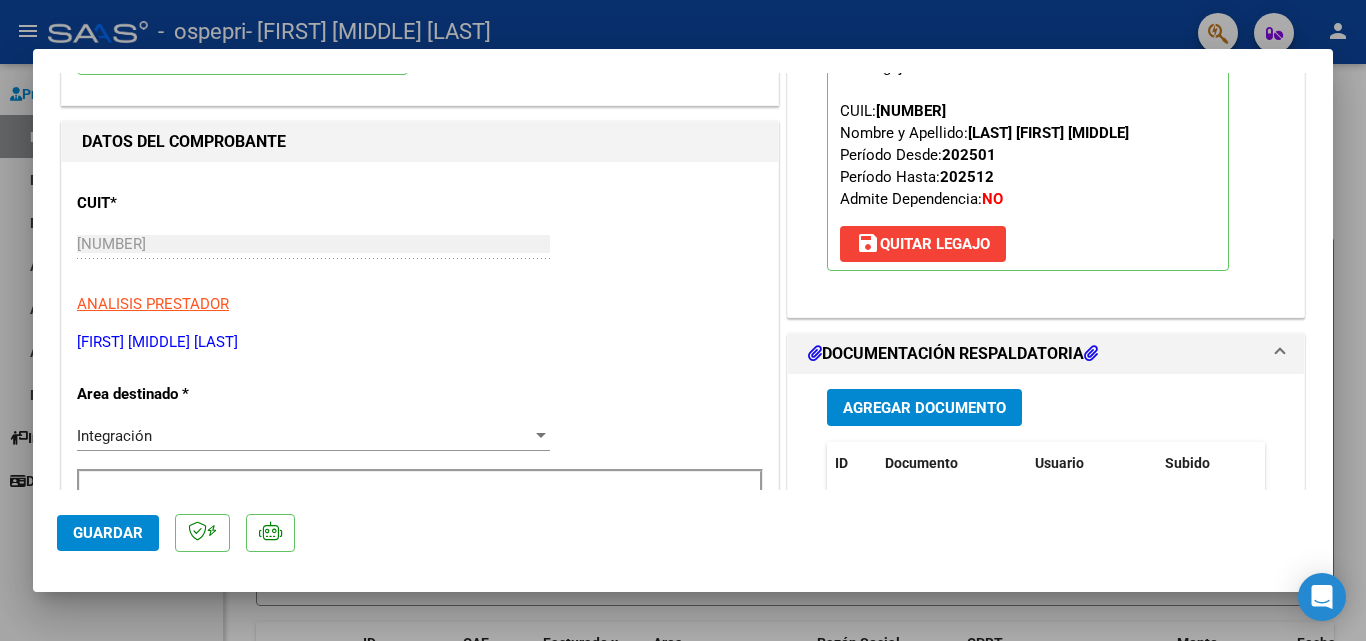 scroll, scrollTop: 0, scrollLeft: 0, axis: both 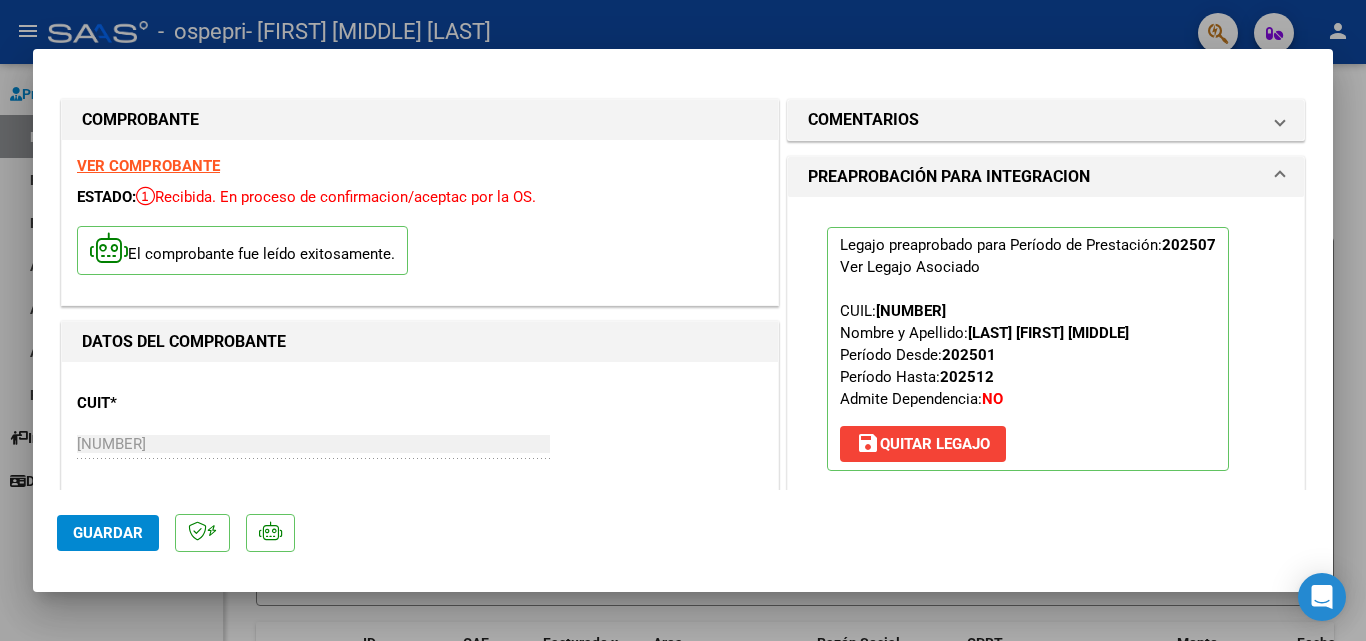 drag, startPoint x: 1365, startPoint y: 123, endPoint x: 55, endPoint y: 513, distance: 1366.8212 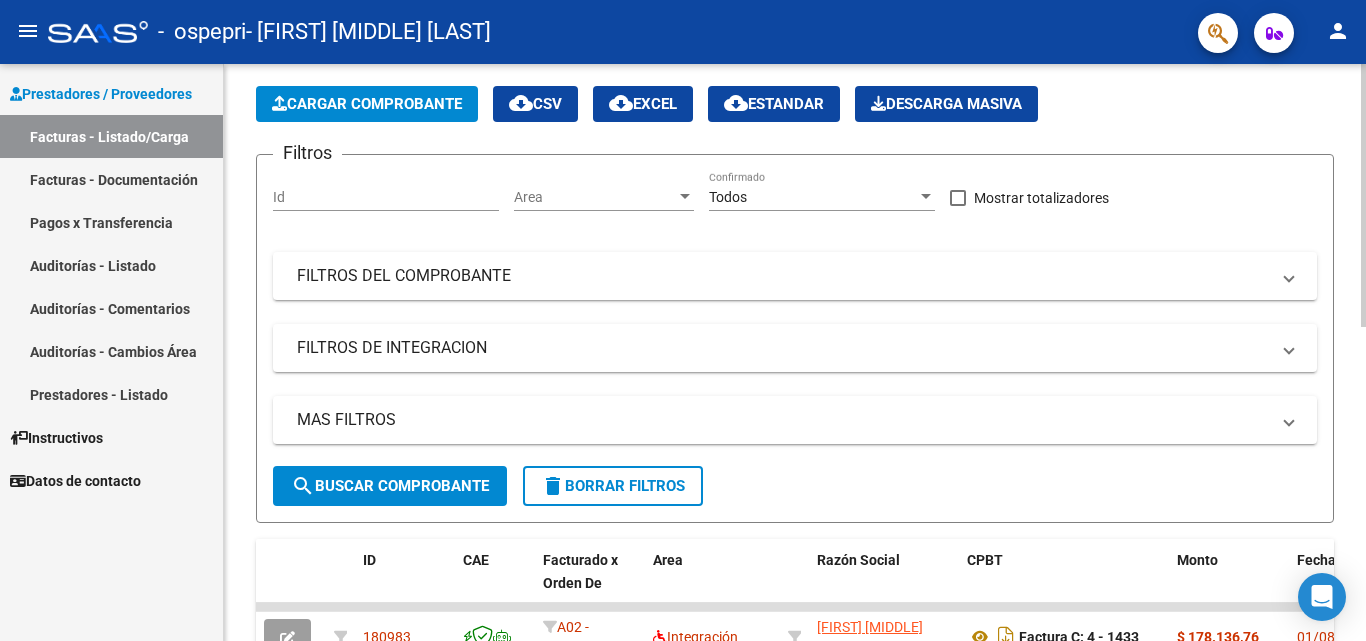 scroll, scrollTop: 0, scrollLeft: 0, axis: both 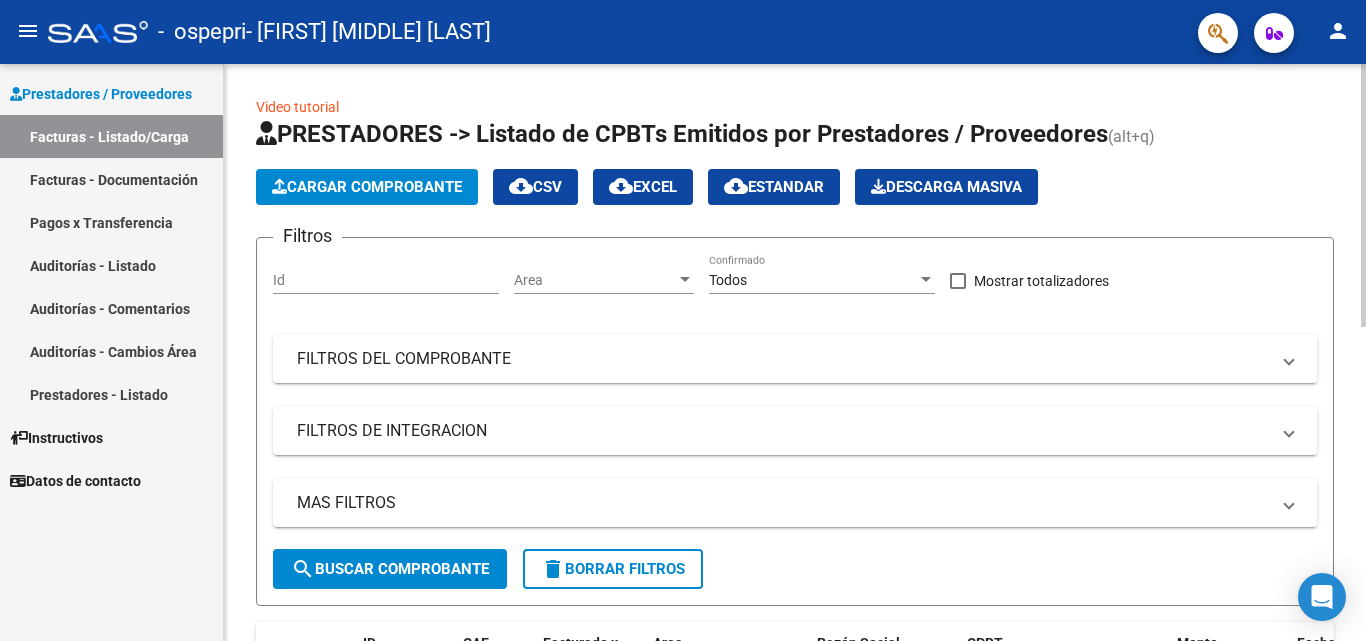 click on "Cargar Comprobante" 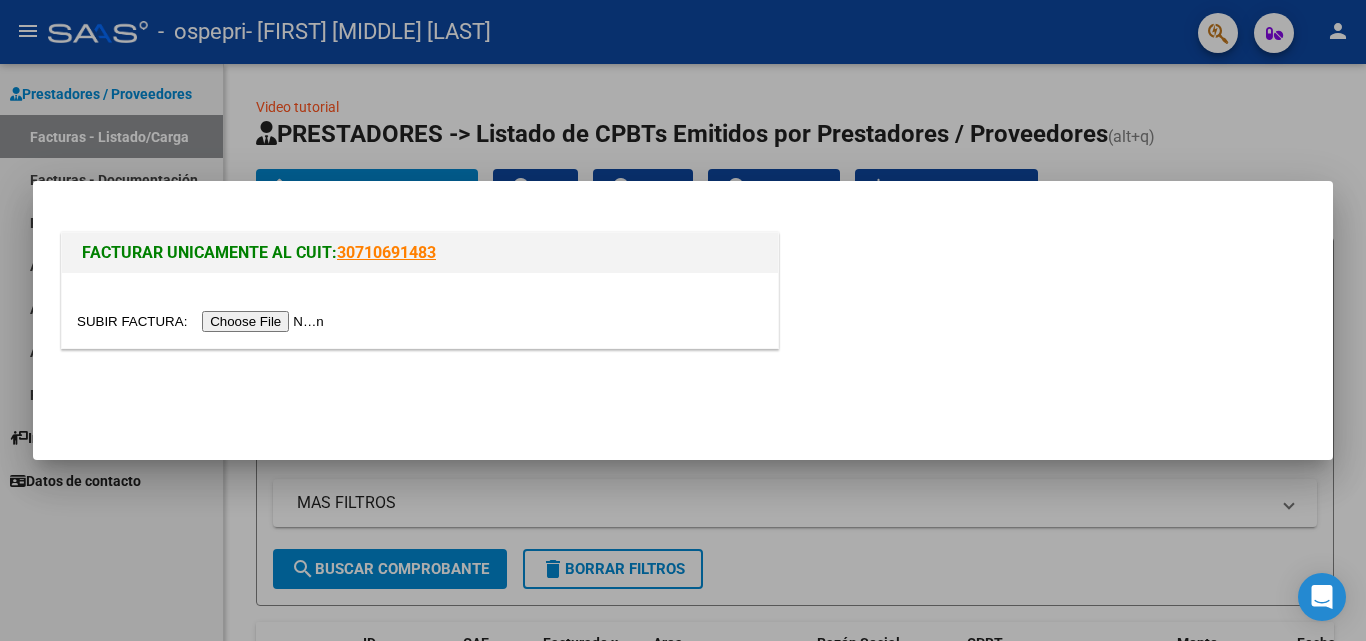 click at bounding box center [203, 321] 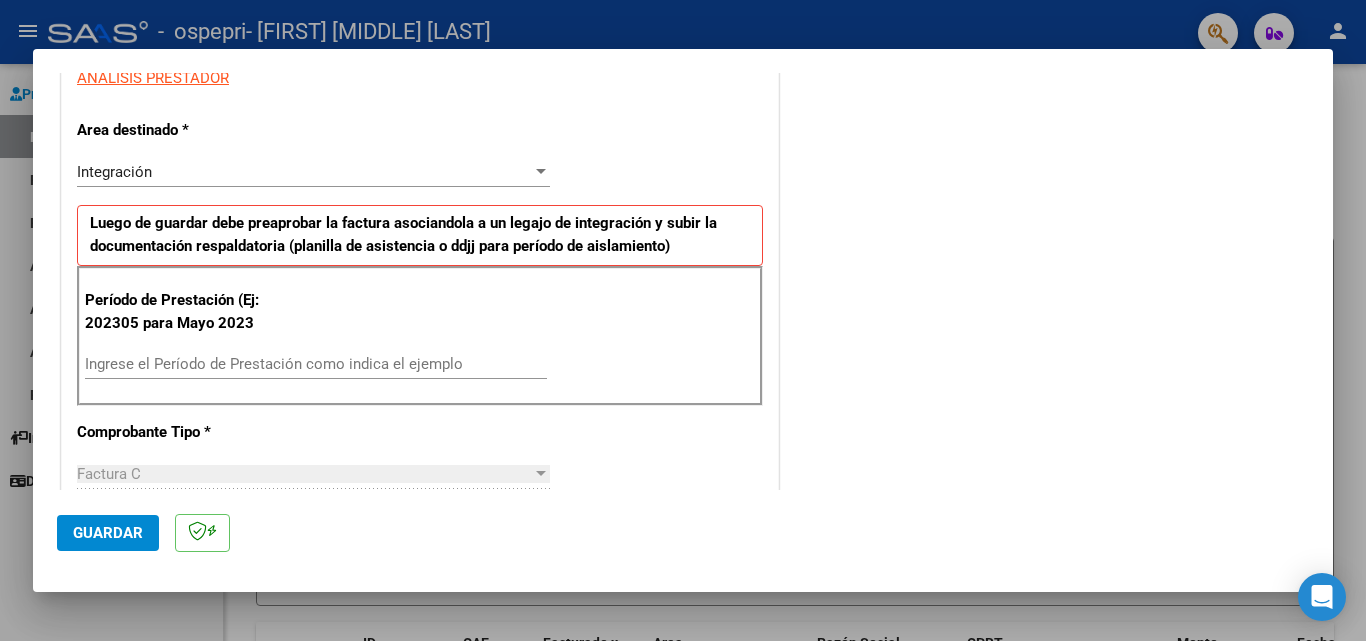 scroll, scrollTop: 400, scrollLeft: 0, axis: vertical 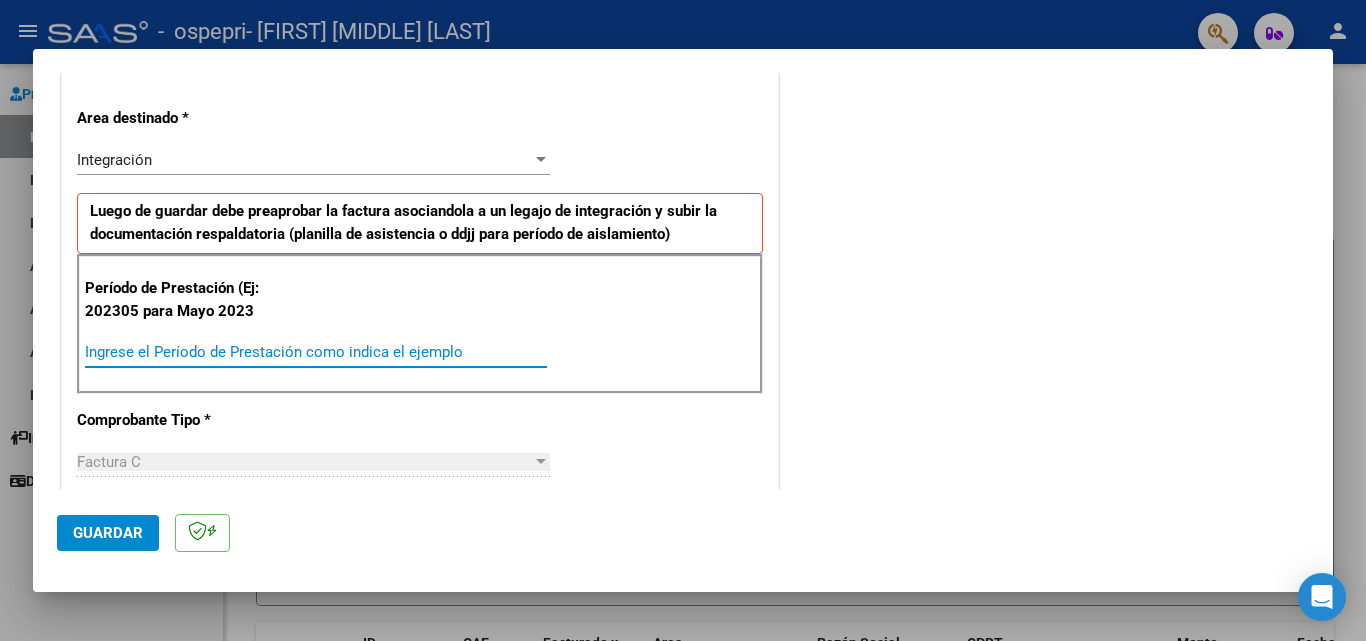 click on "Ingrese el Período de Prestación como indica el ejemplo" at bounding box center [316, 352] 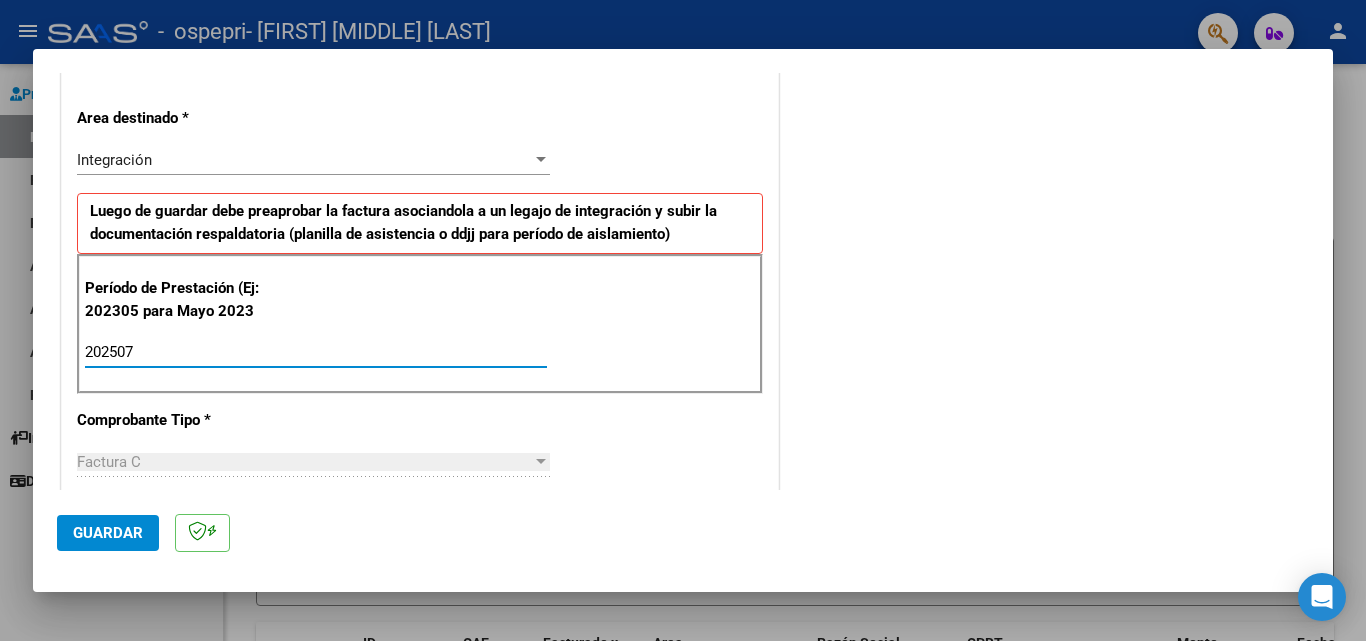 type on "202507" 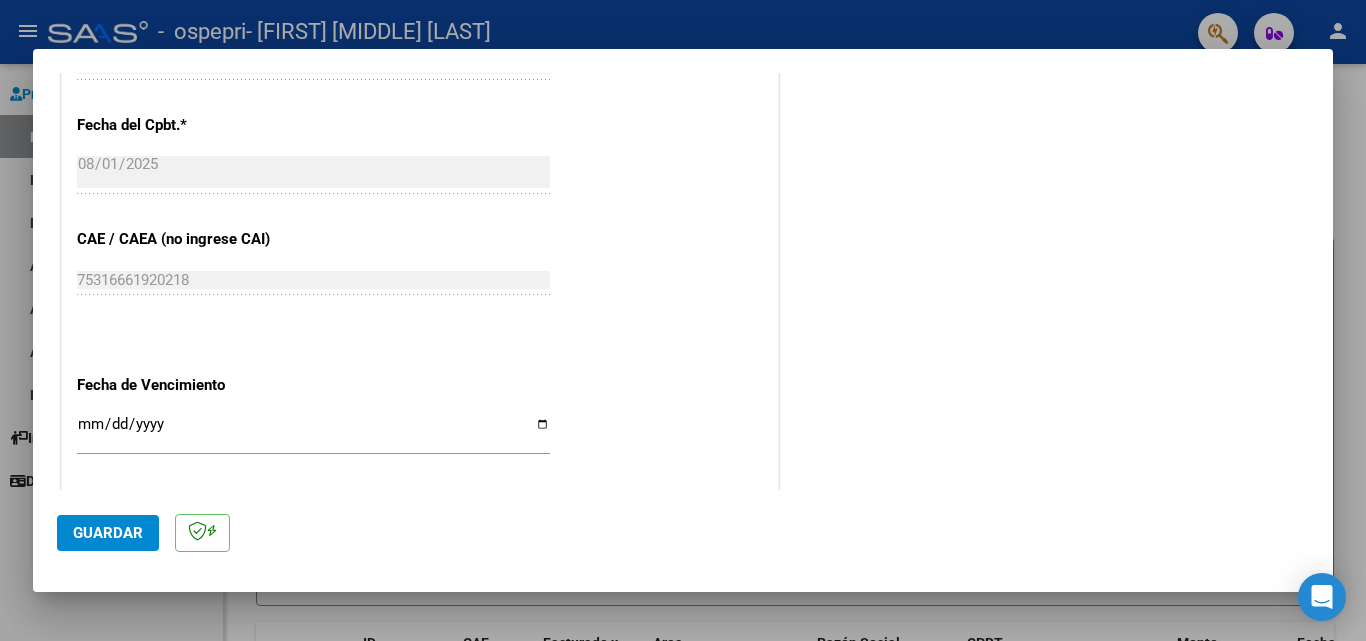 scroll, scrollTop: 1300, scrollLeft: 0, axis: vertical 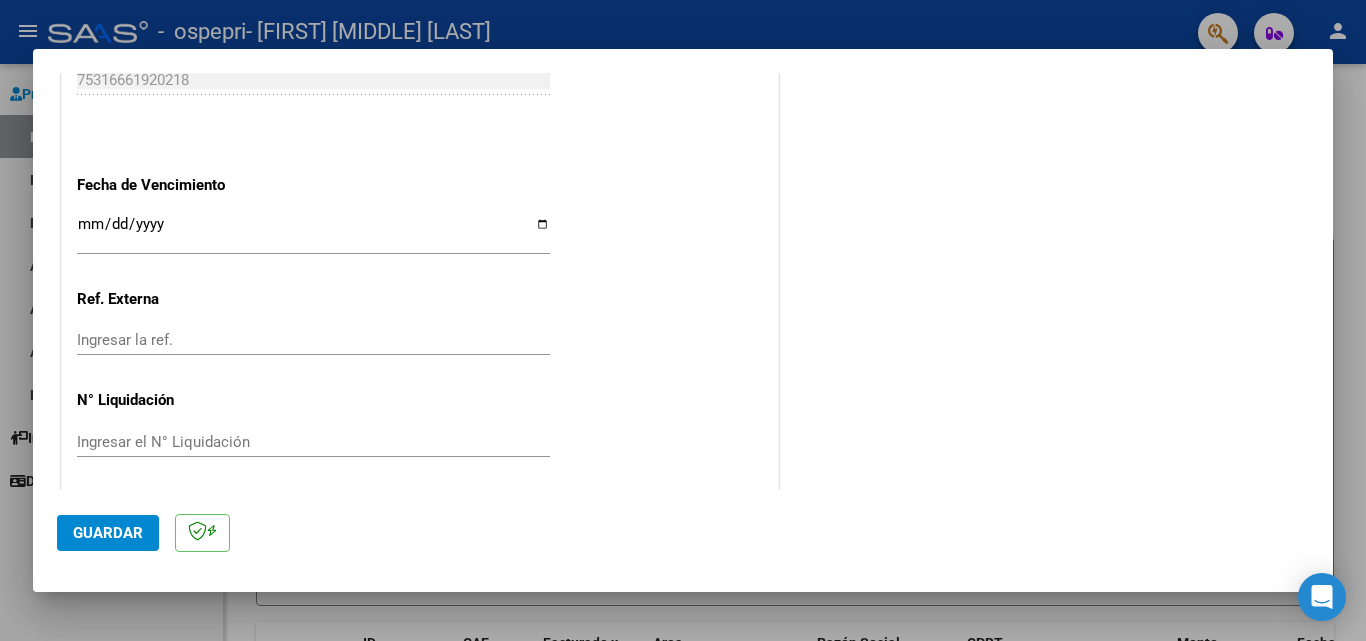 click on "Guardar" 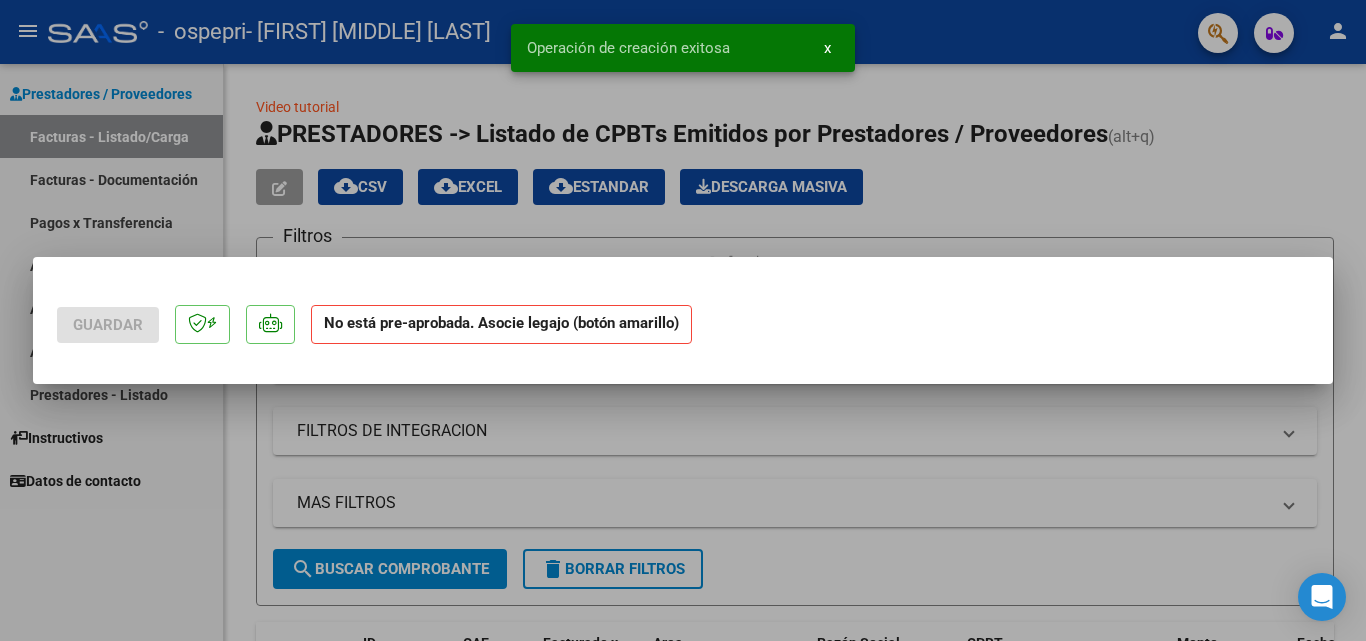 scroll, scrollTop: 0, scrollLeft: 0, axis: both 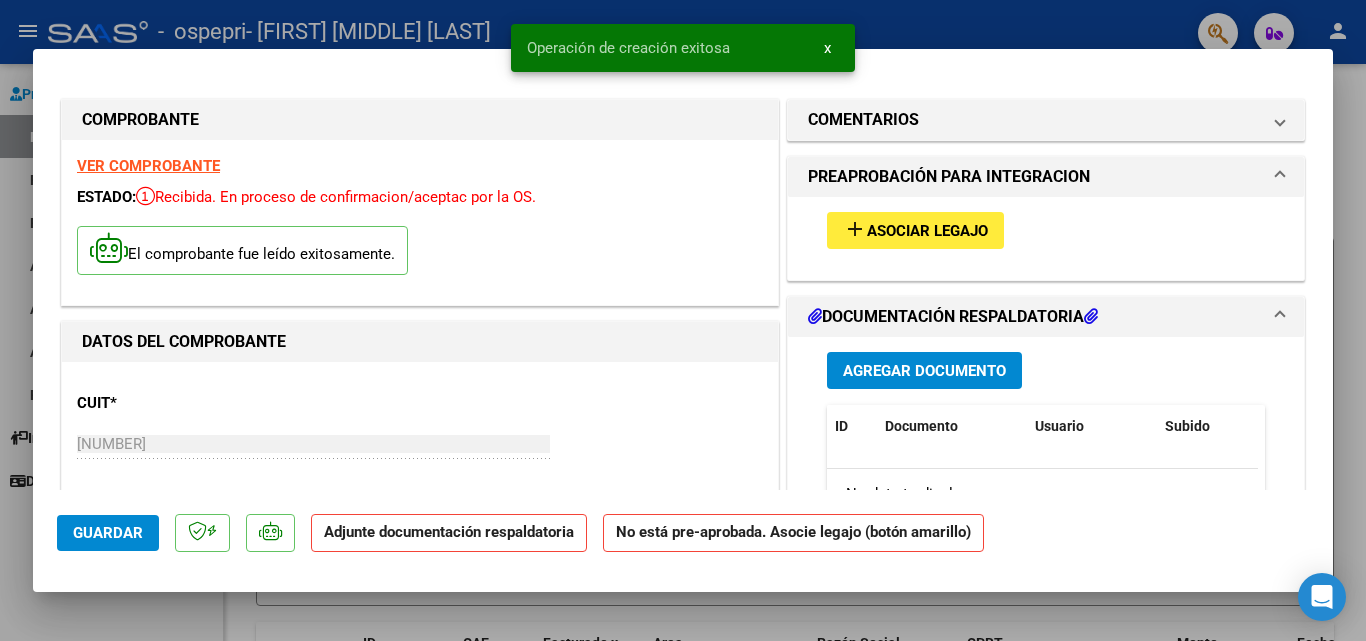 click on "Asociar Legajo" at bounding box center [927, 231] 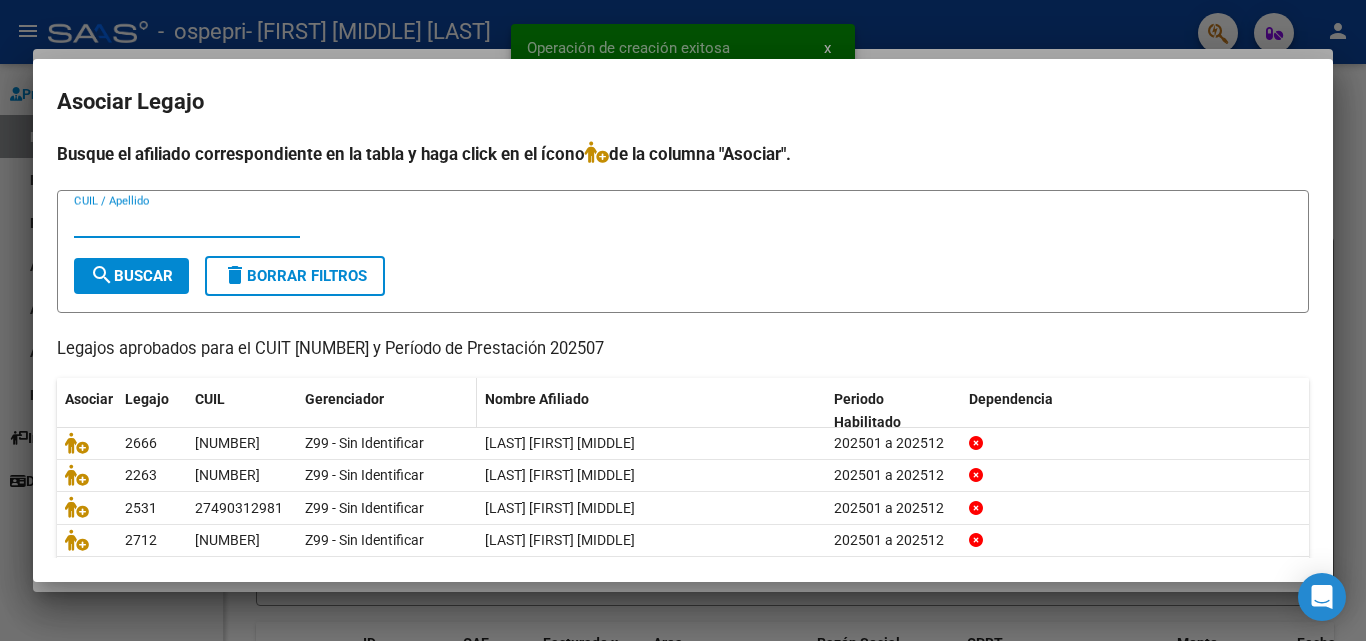 scroll, scrollTop: 76, scrollLeft: 0, axis: vertical 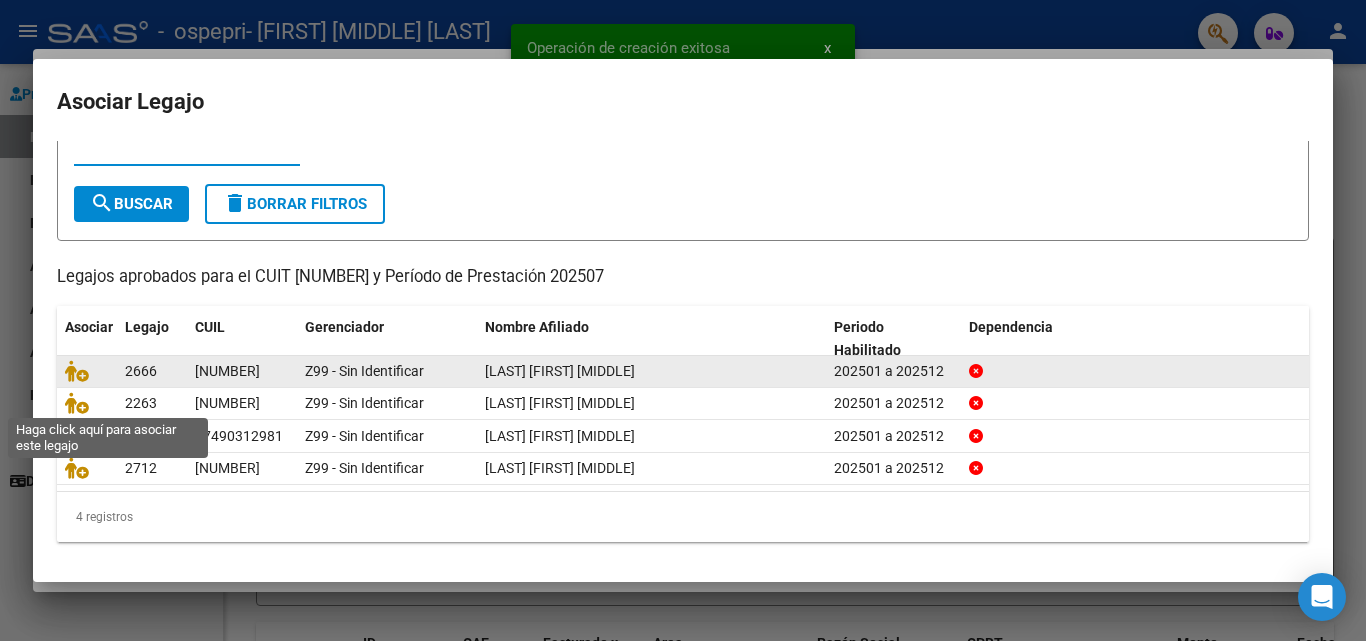 click 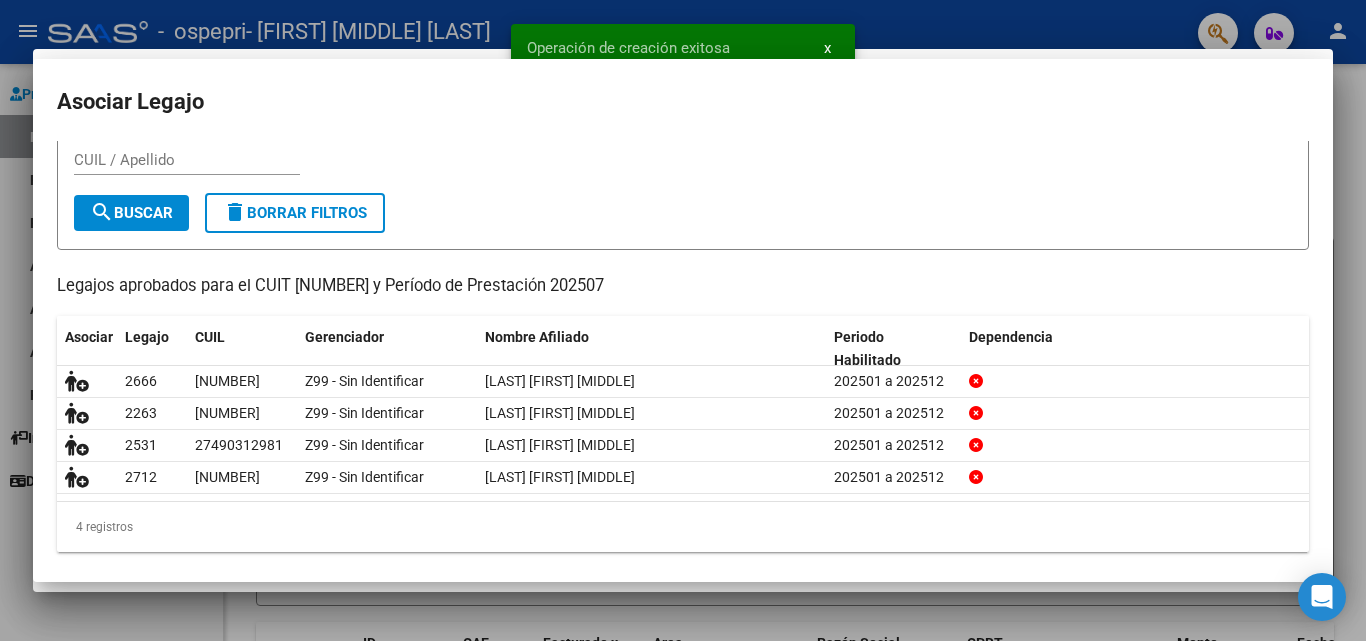 scroll, scrollTop: 0, scrollLeft: 0, axis: both 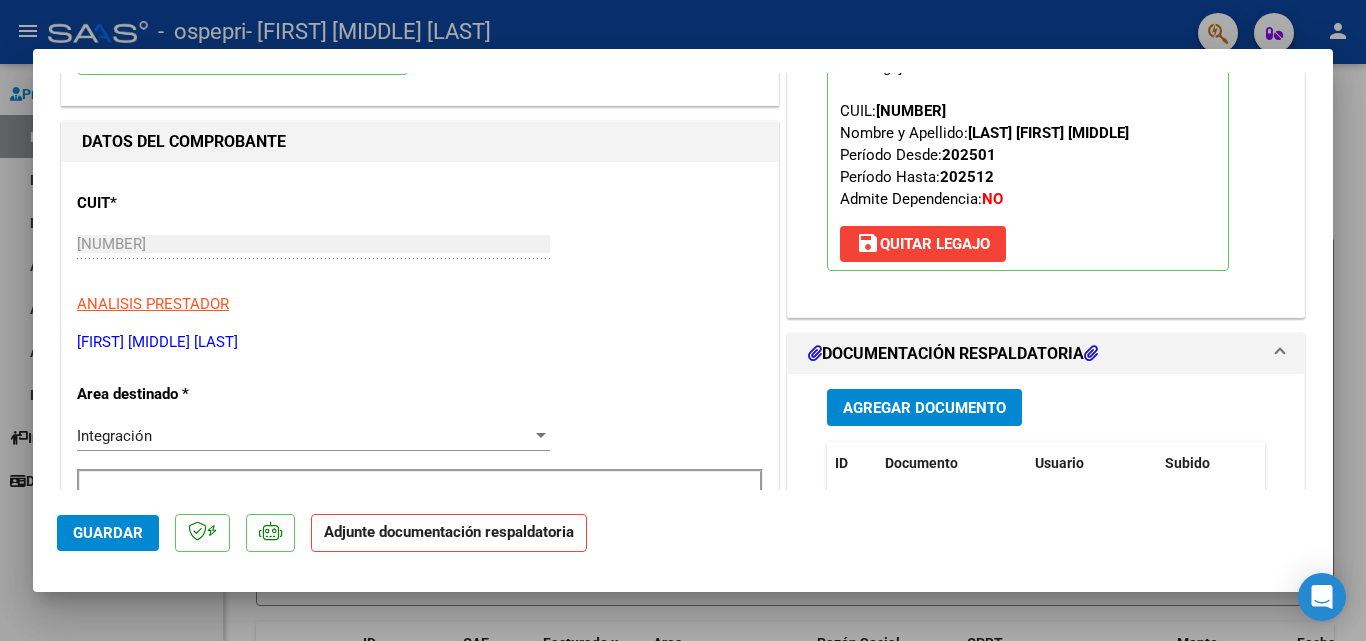 click on "Agregar Documento" at bounding box center [924, 408] 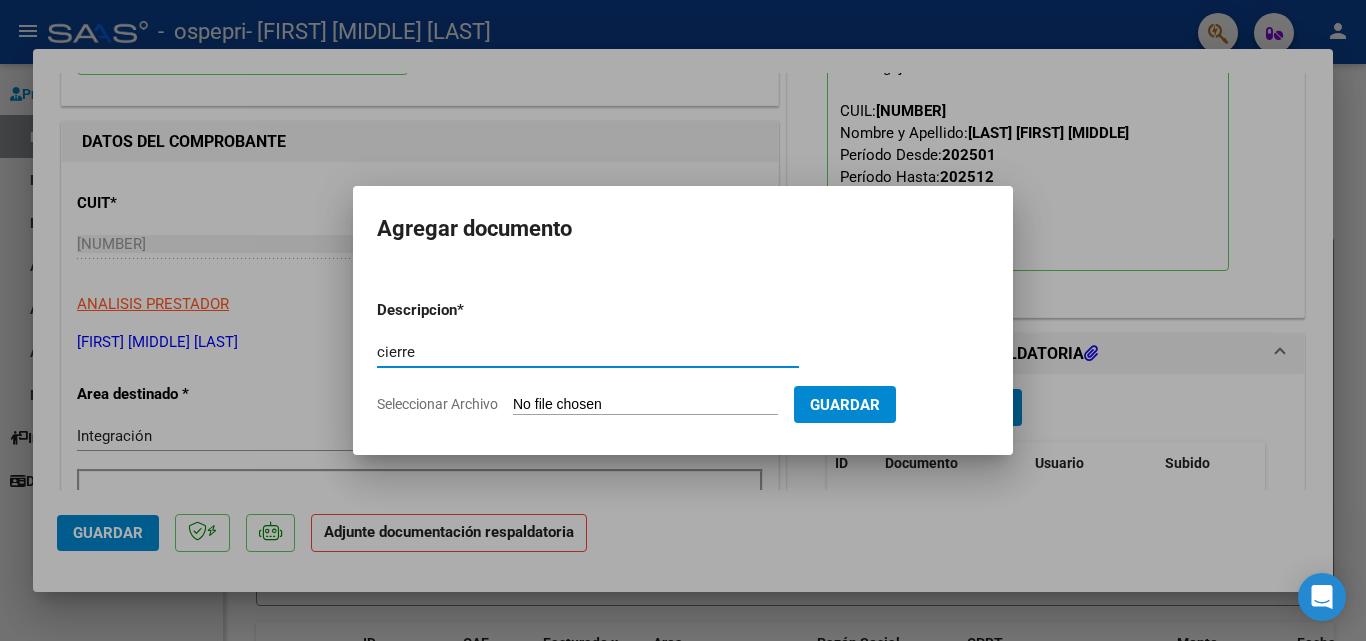 type on "cierre" 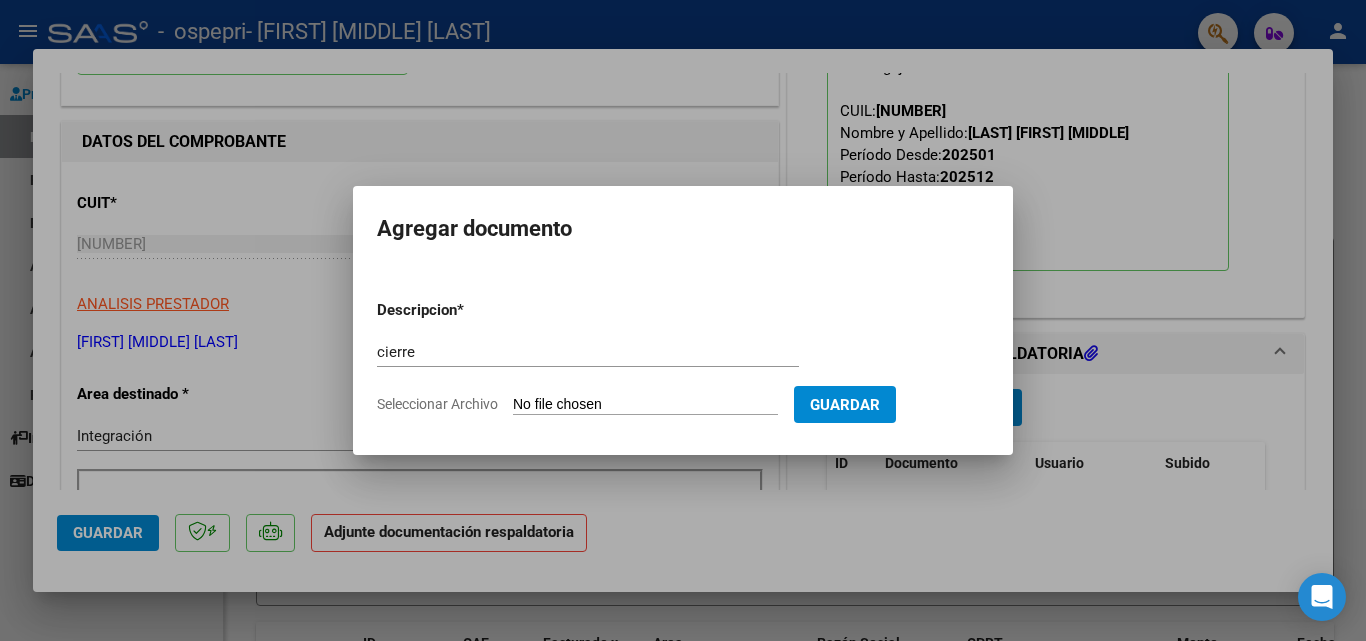 type on "C:\fakepath\[FIRST].pdf" 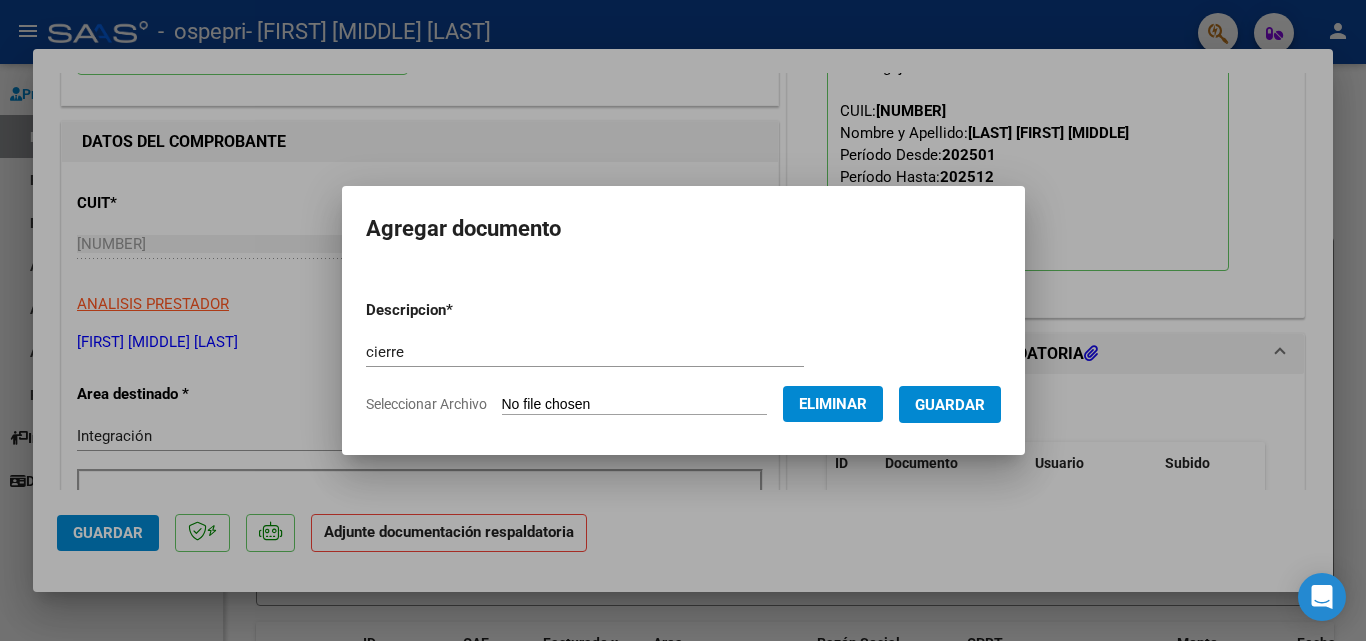 click on "Guardar" at bounding box center (950, 405) 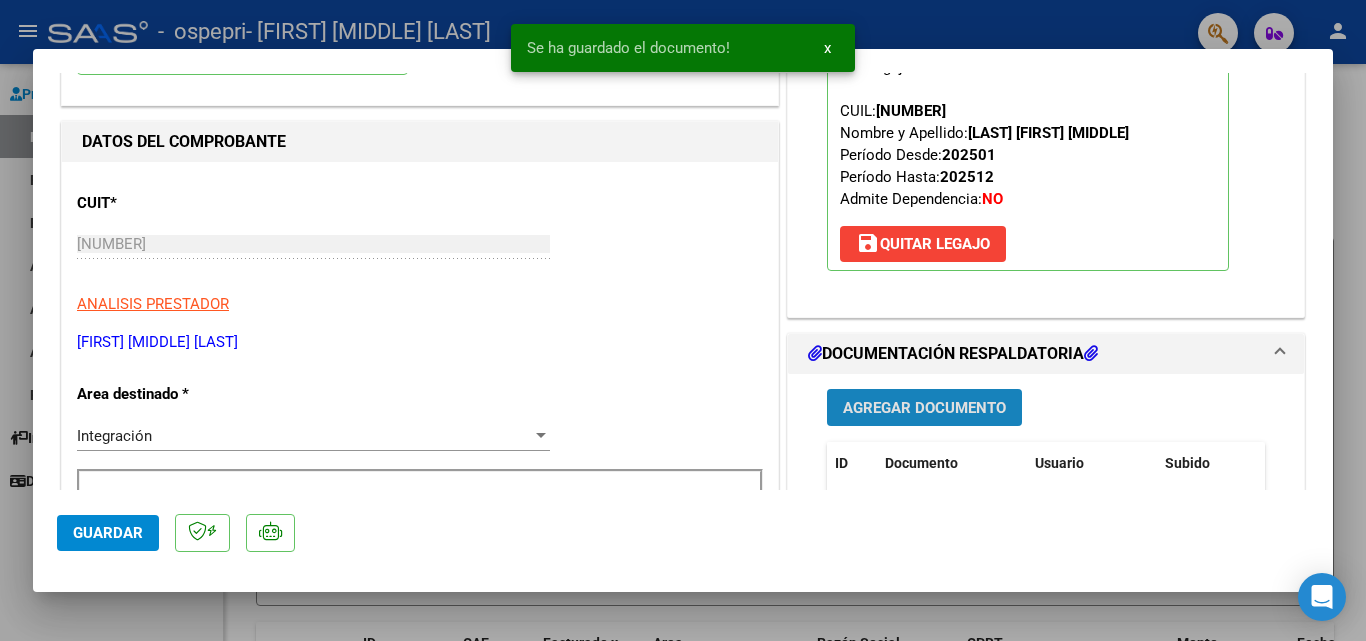 click on "Agregar Documento" at bounding box center (924, 408) 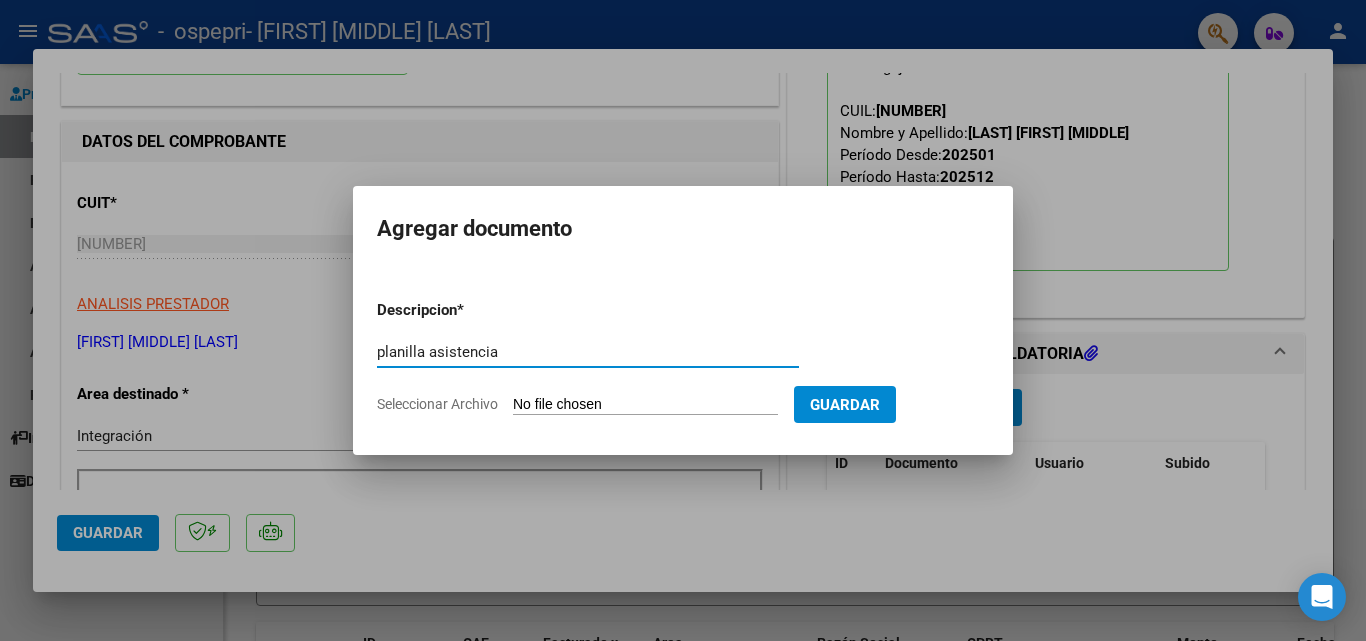 type on "planilla asistencia" 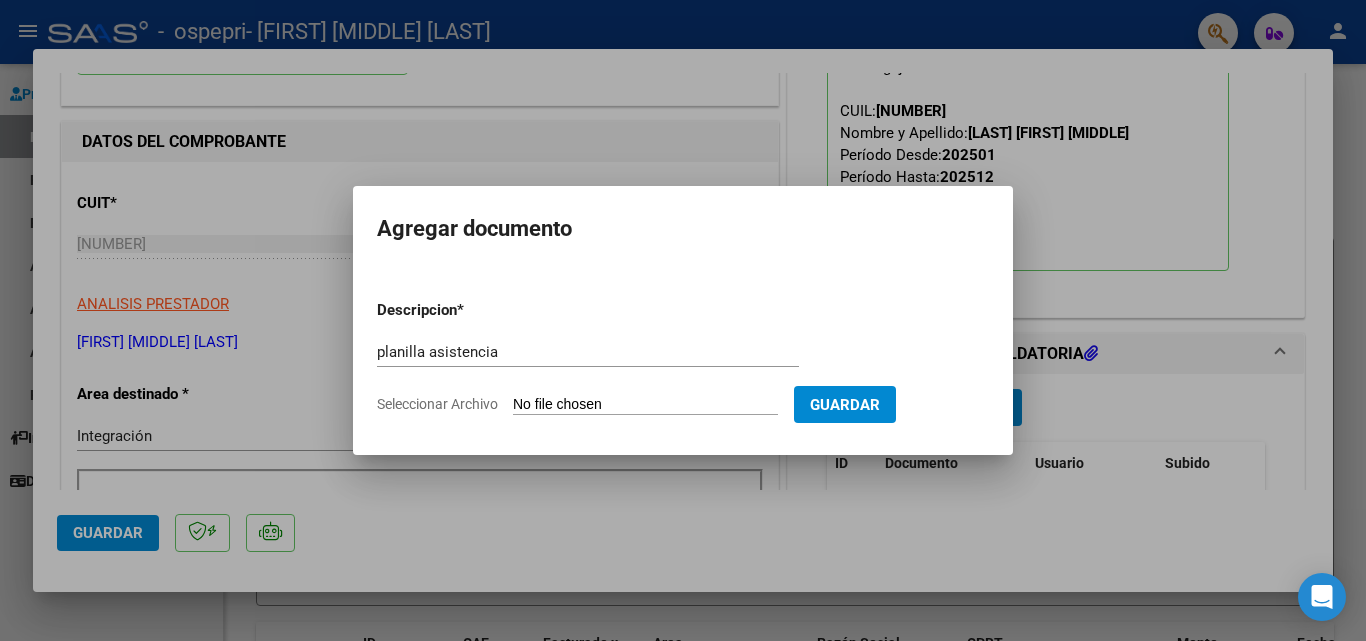 type on "C:\fakepath\[LAST] [FIRST].pdf" 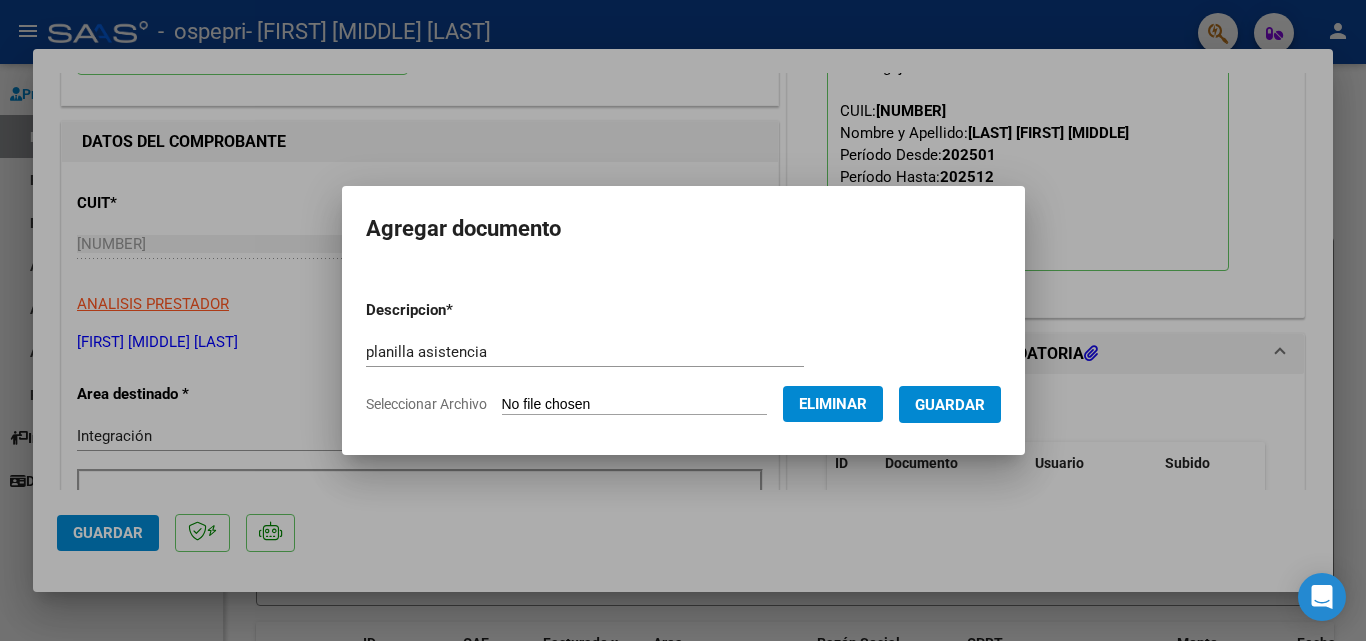 click on "Guardar" at bounding box center (950, 405) 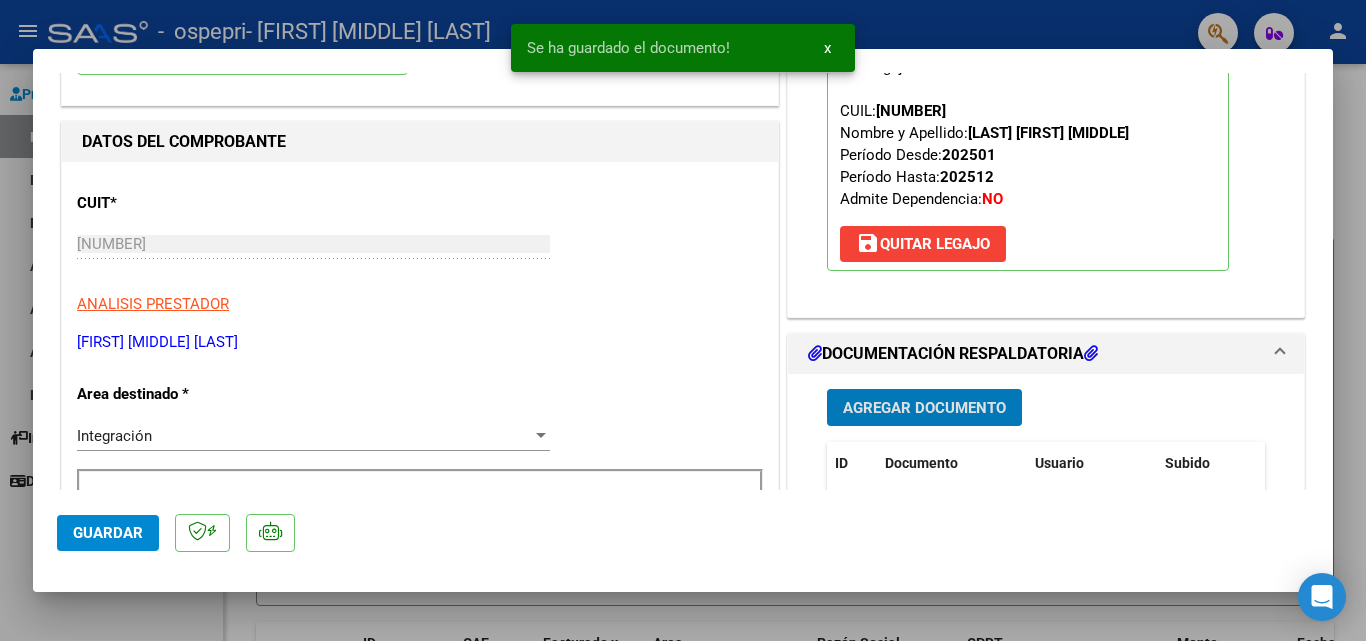 scroll, scrollTop: 300, scrollLeft: 0, axis: vertical 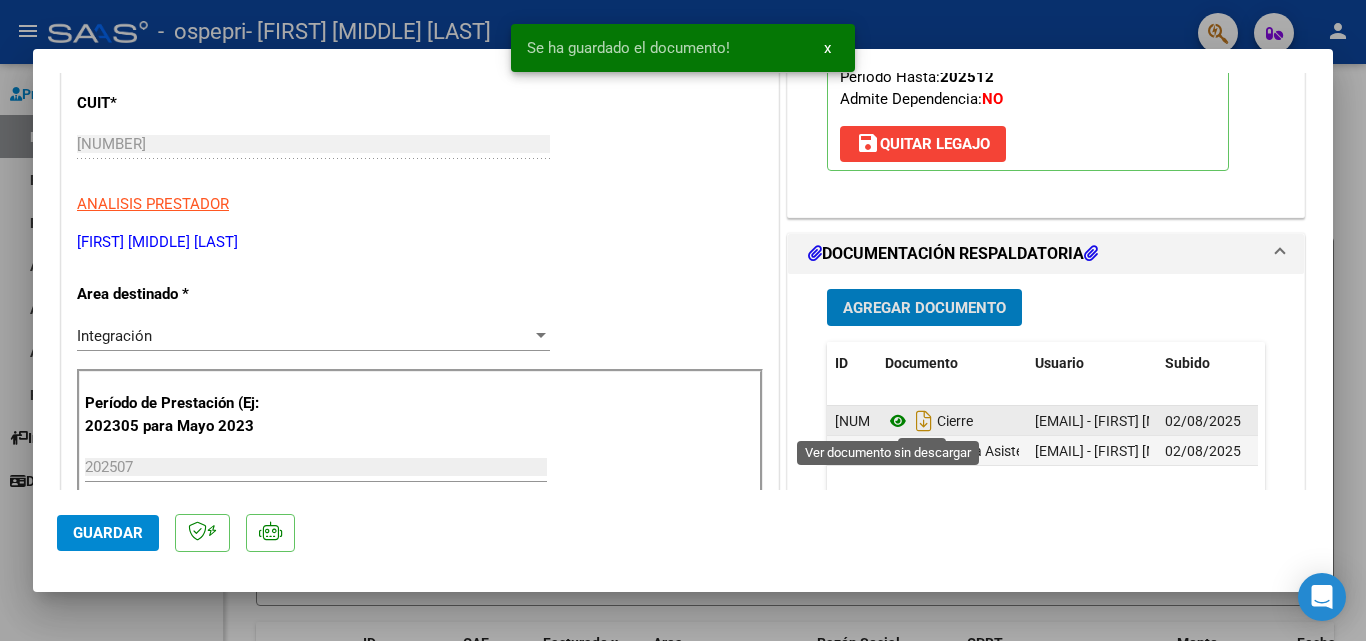 click 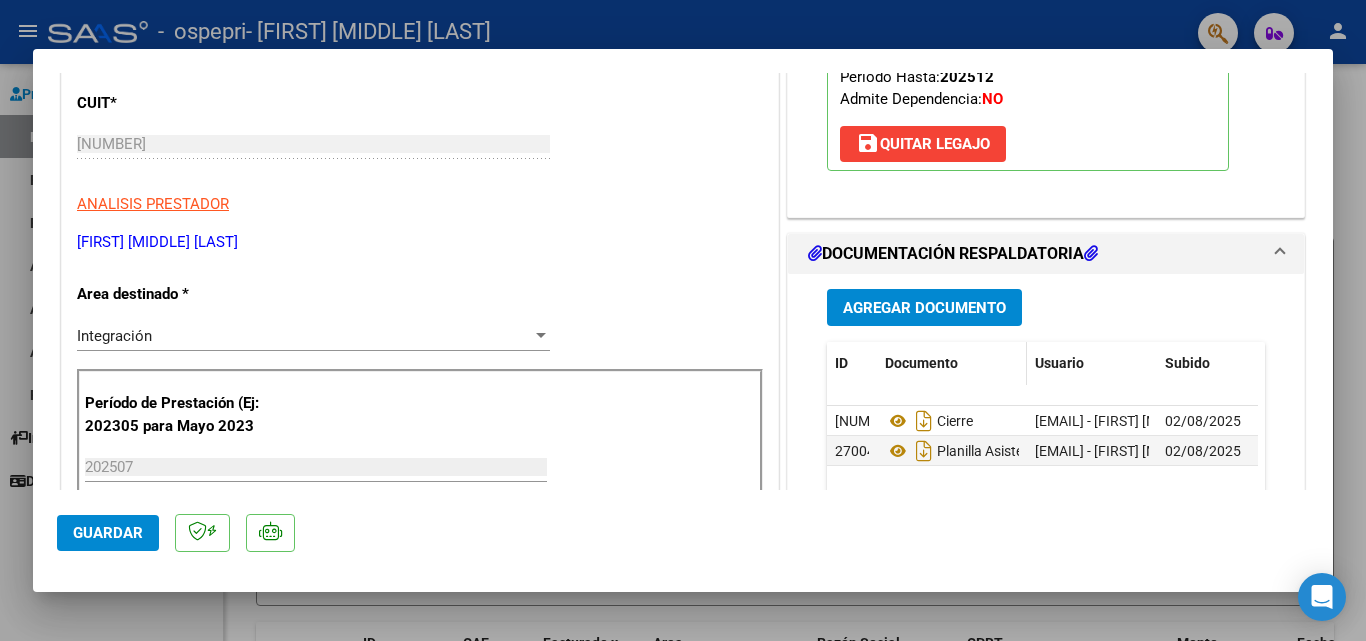 scroll, scrollTop: 400, scrollLeft: 0, axis: vertical 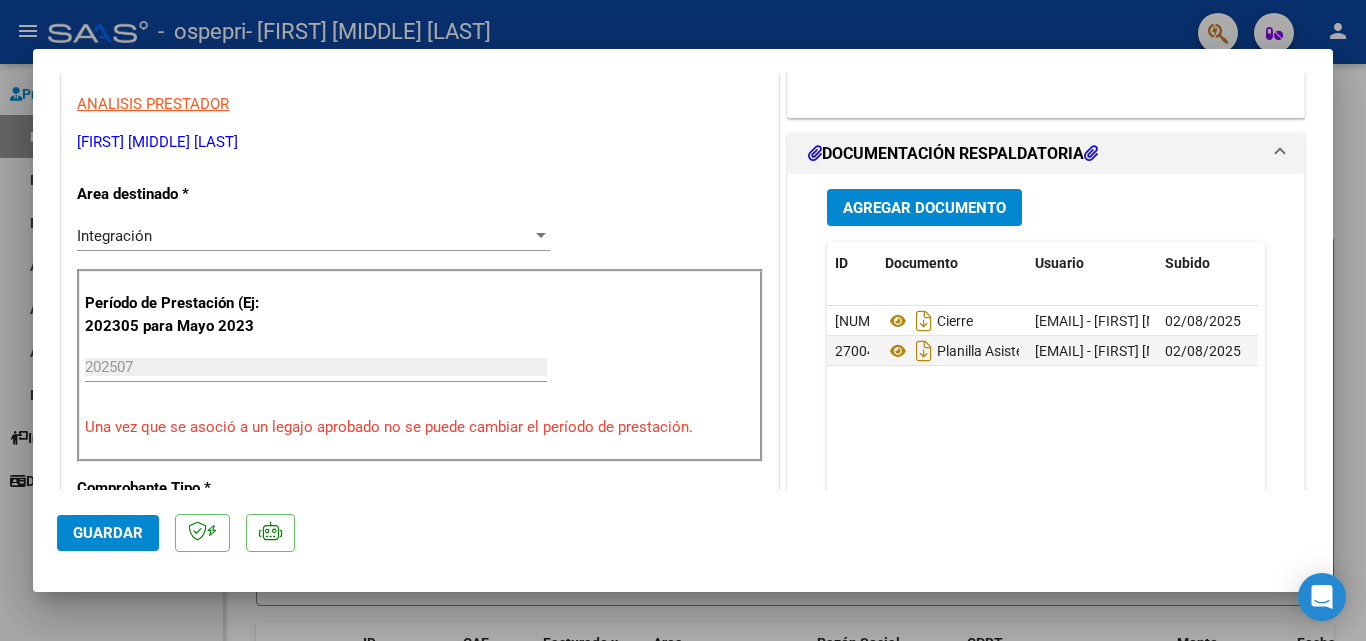 click on "Guardar" 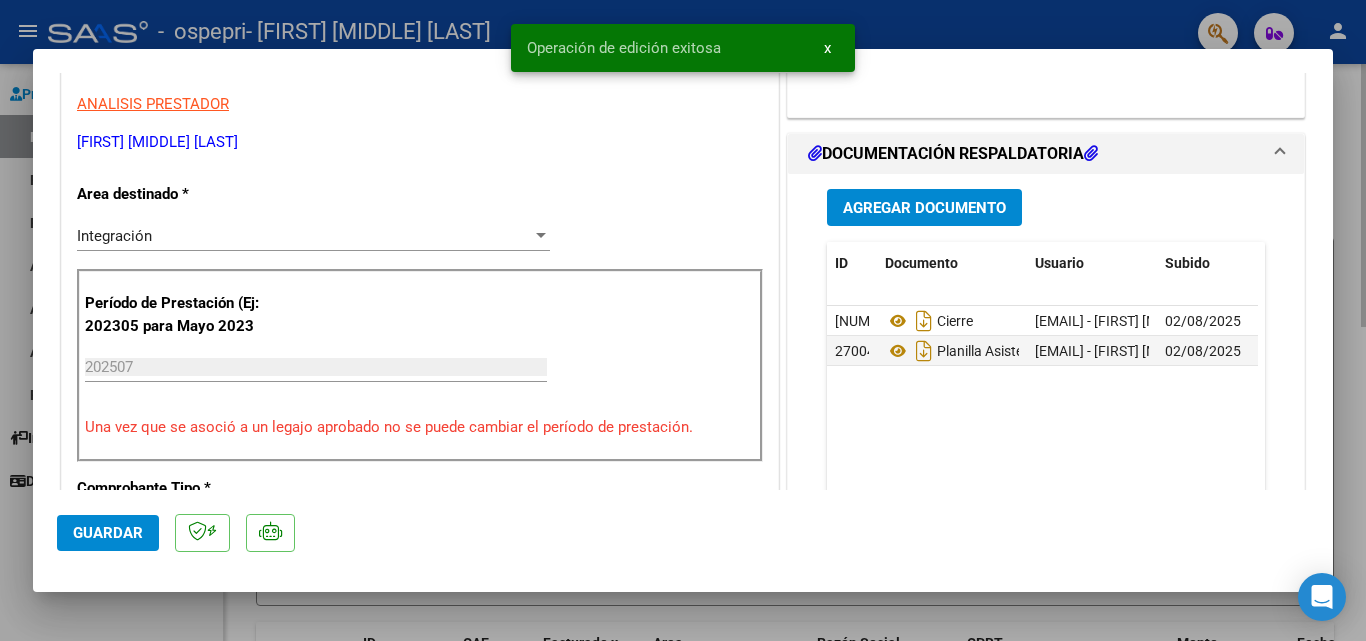 click at bounding box center (683, 320) 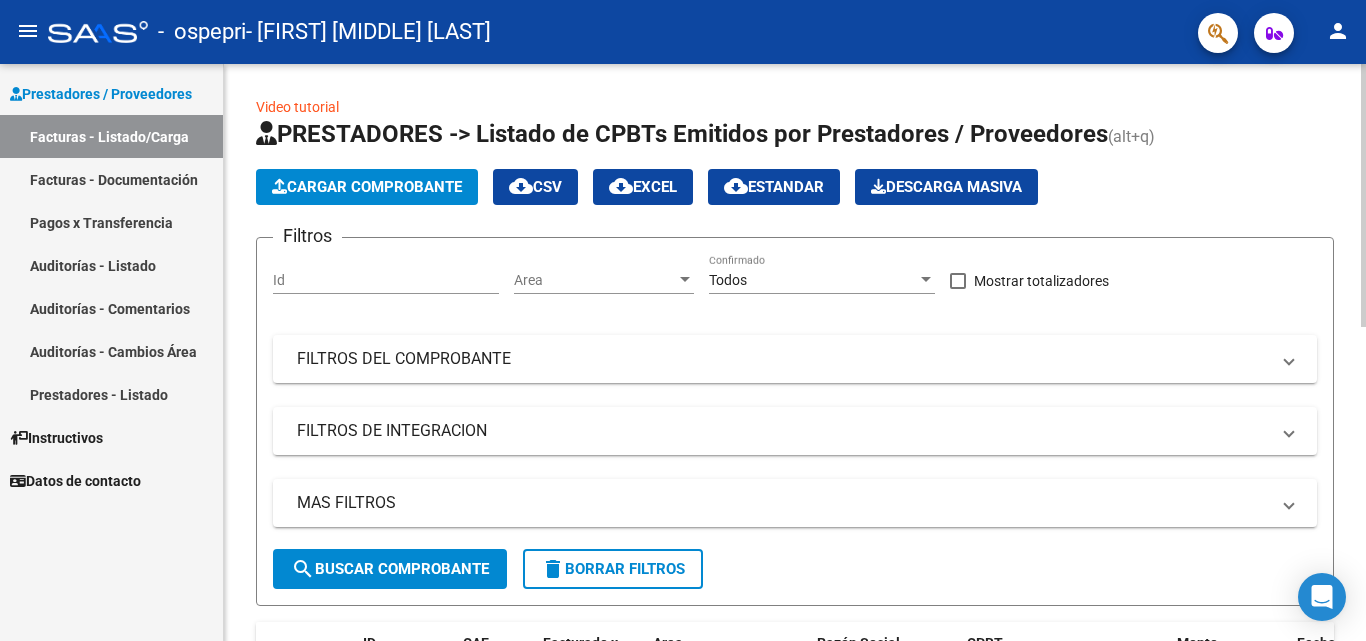 click on "Cargar Comprobante" 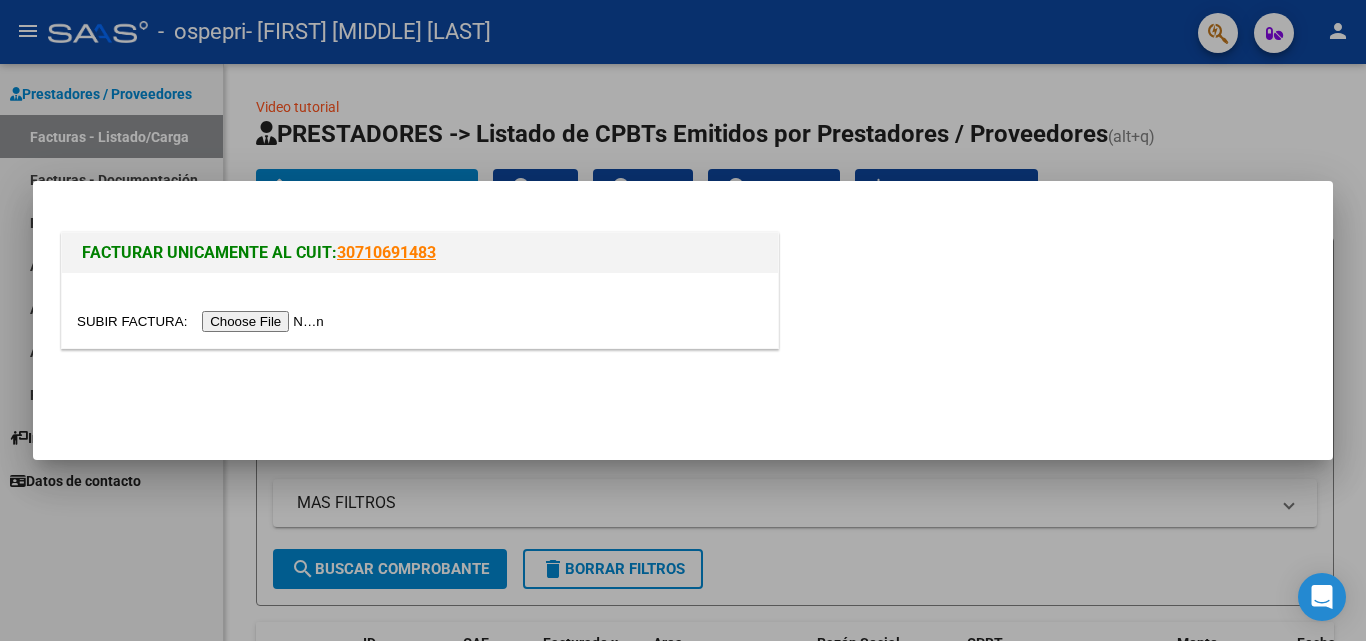 click at bounding box center (203, 321) 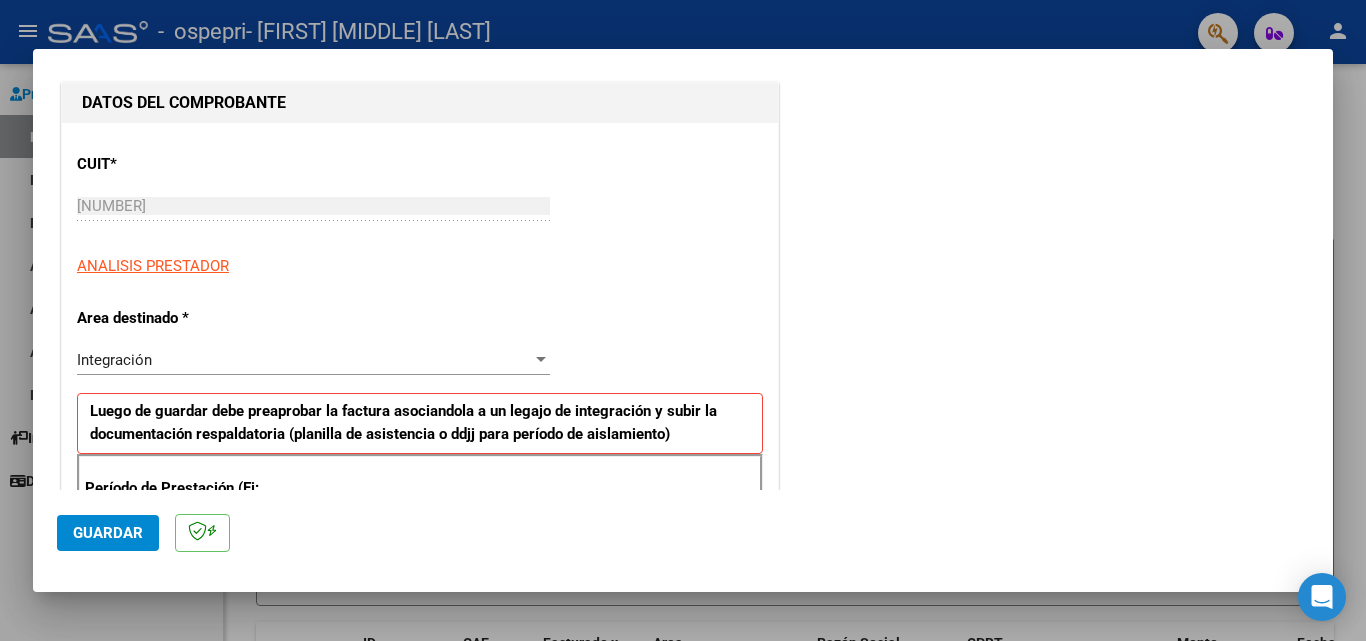 scroll, scrollTop: 300, scrollLeft: 0, axis: vertical 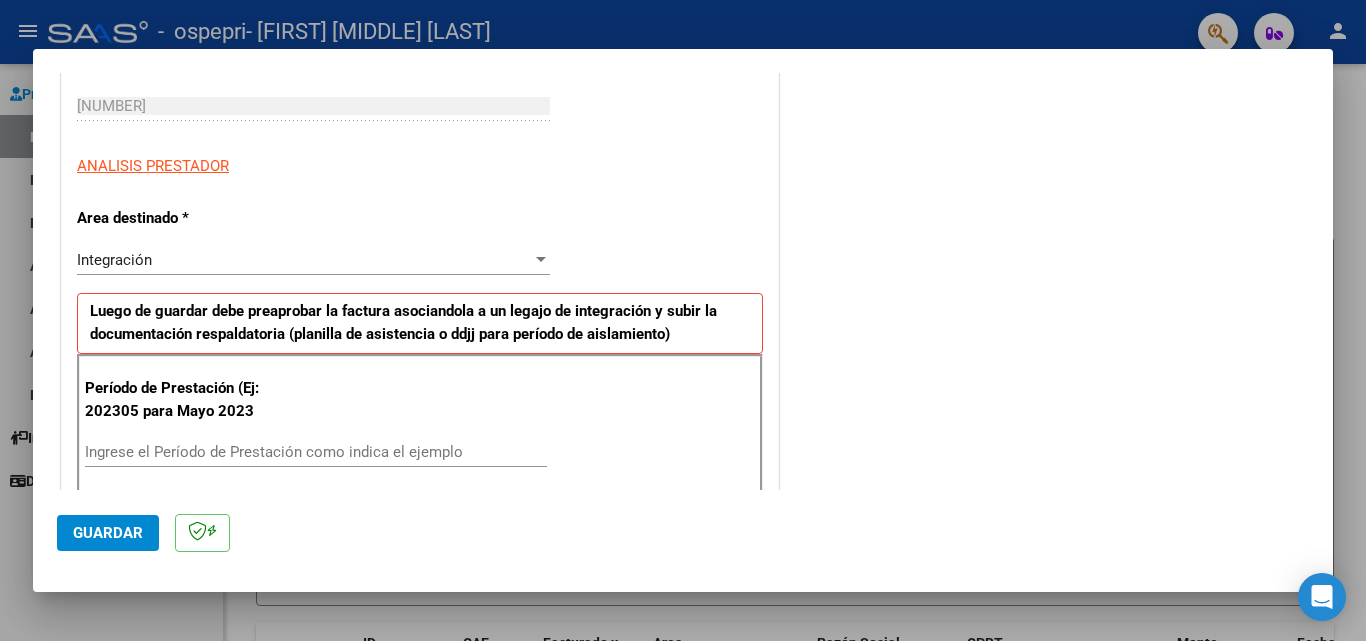 click on "Ingrese el Período de Prestación como indica el ejemplo" at bounding box center (316, 452) 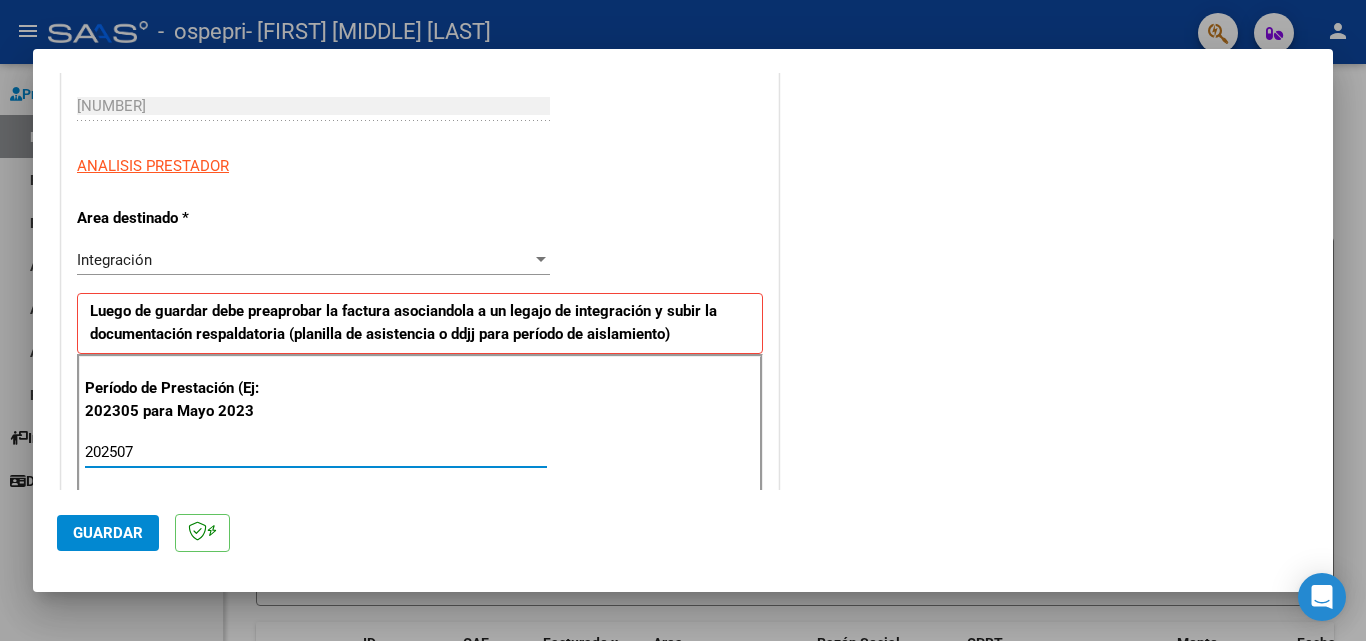 type on "202507" 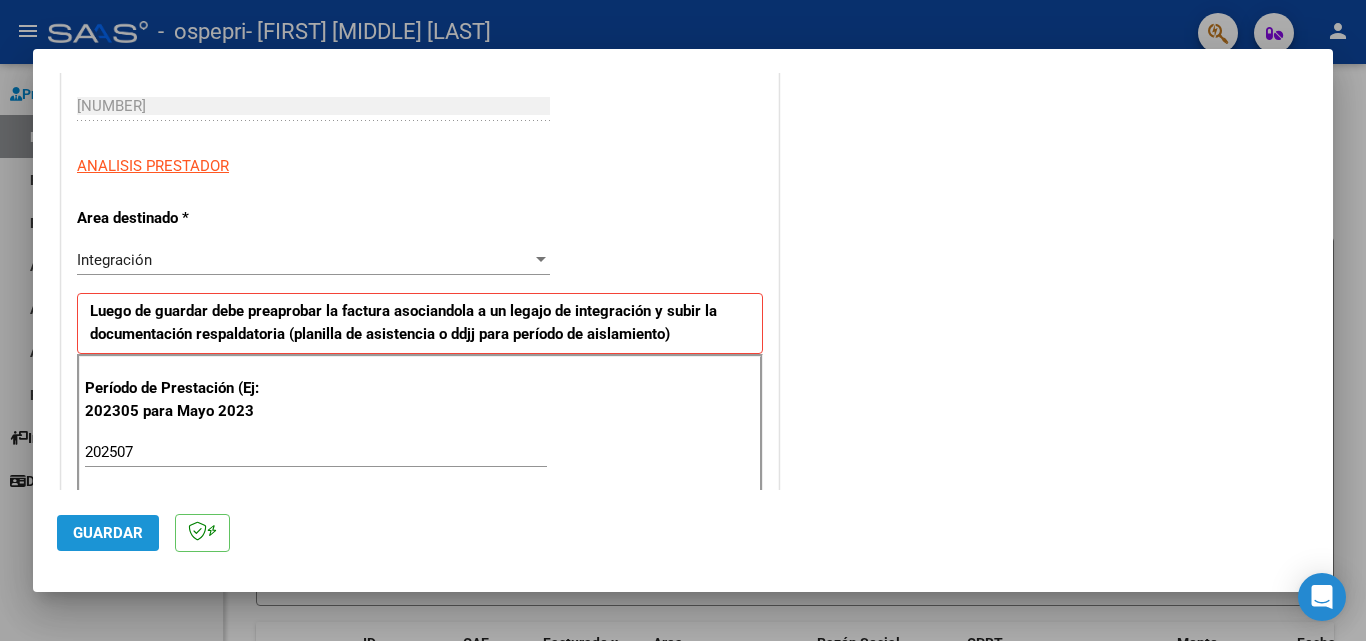 click on "Guardar" 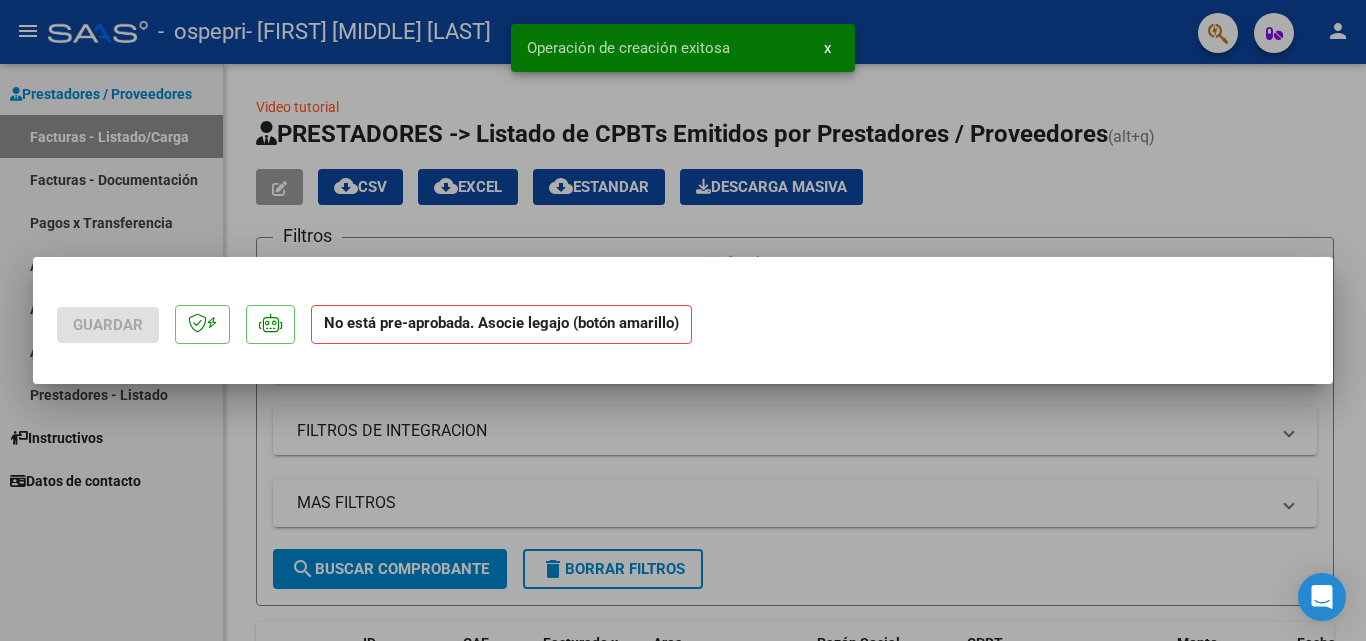 scroll, scrollTop: 0, scrollLeft: 0, axis: both 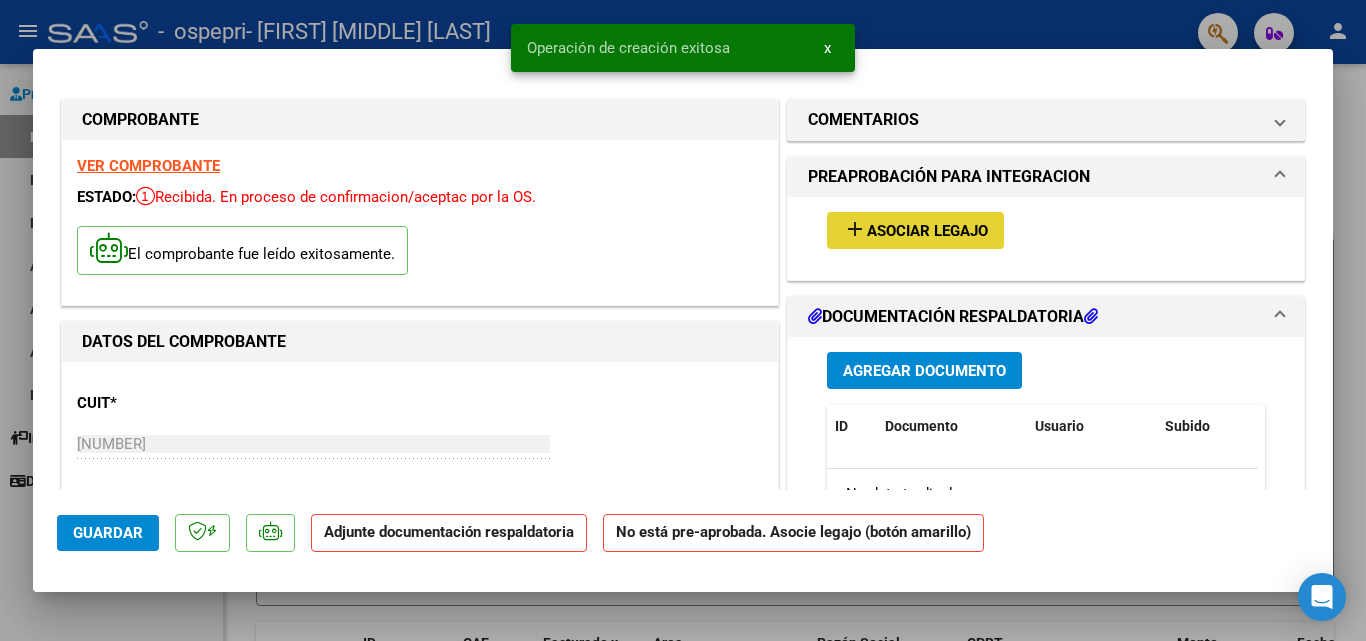 click on "Asociar Legajo" at bounding box center (927, 231) 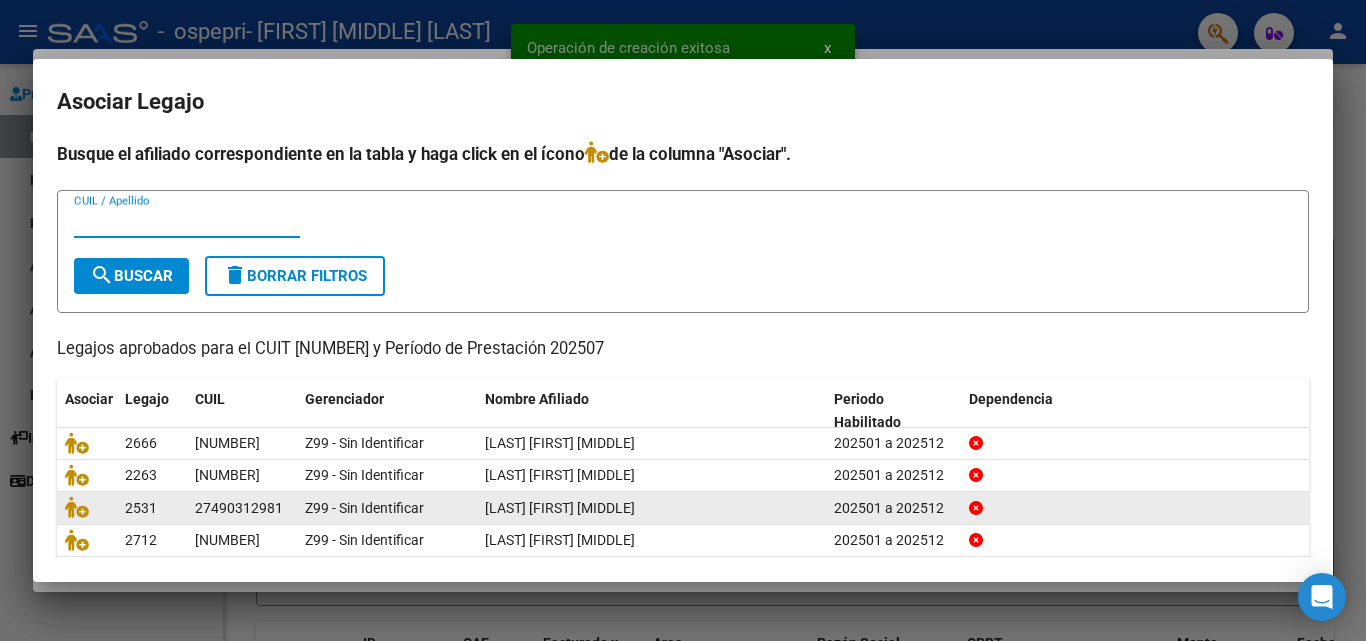 scroll, scrollTop: 76, scrollLeft: 0, axis: vertical 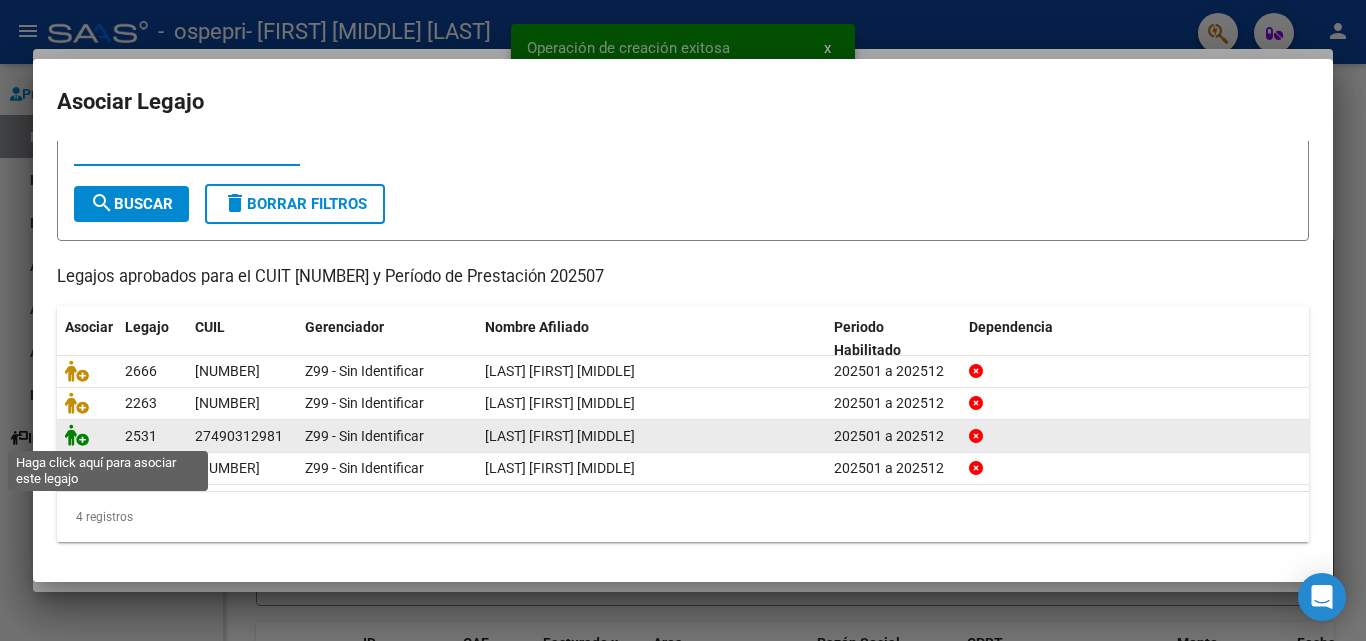 click 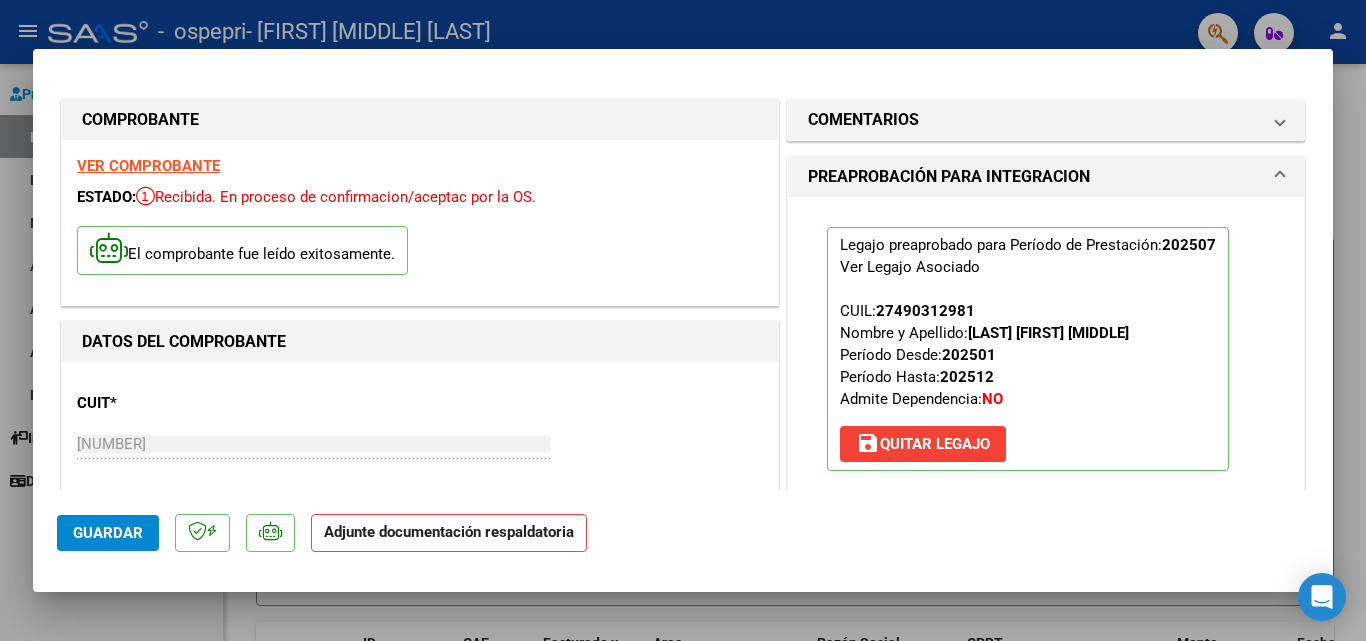scroll, scrollTop: 300, scrollLeft: 0, axis: vertical 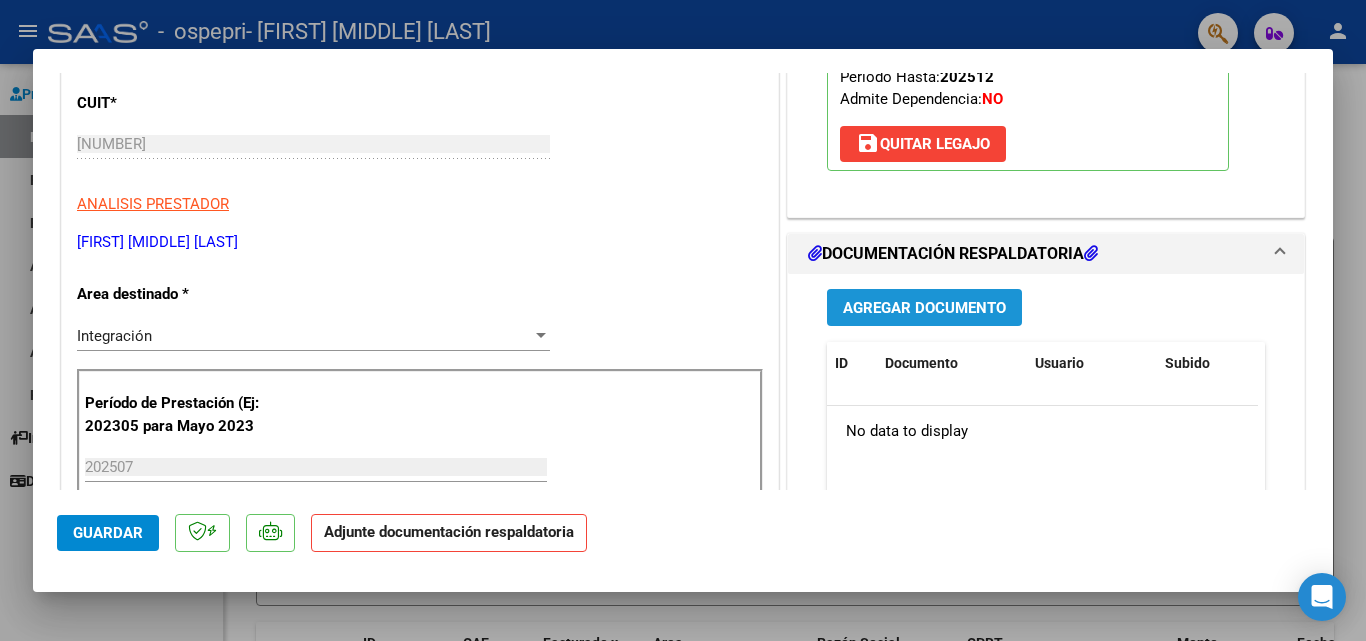 click on "Agregar Documento" at bounding box center (924, 308) 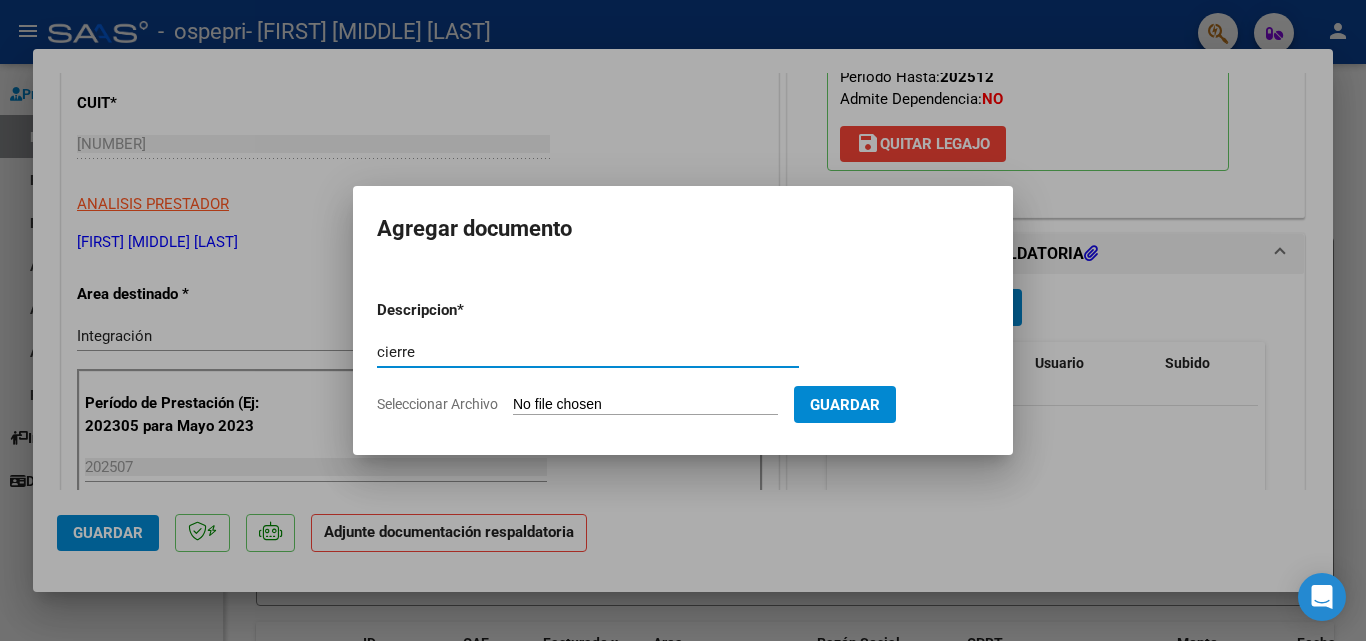 type on "cierre" 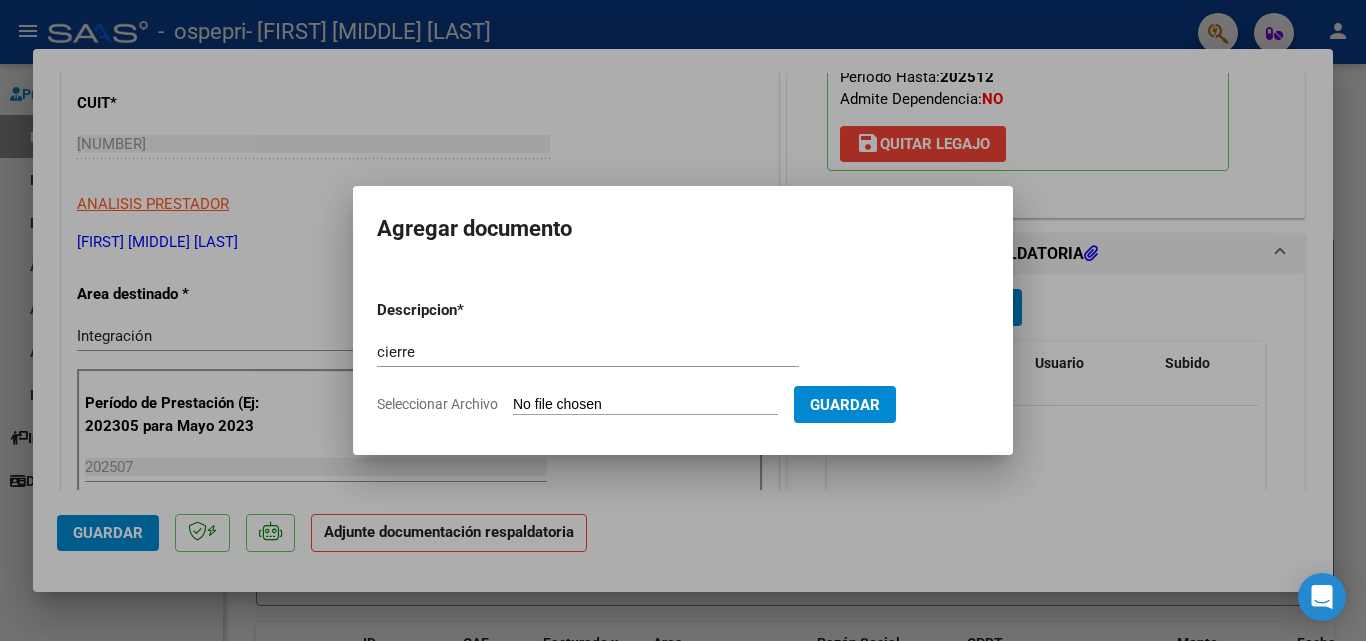 type on "C:\fakepath\[FIRST] [LAST].pdf" 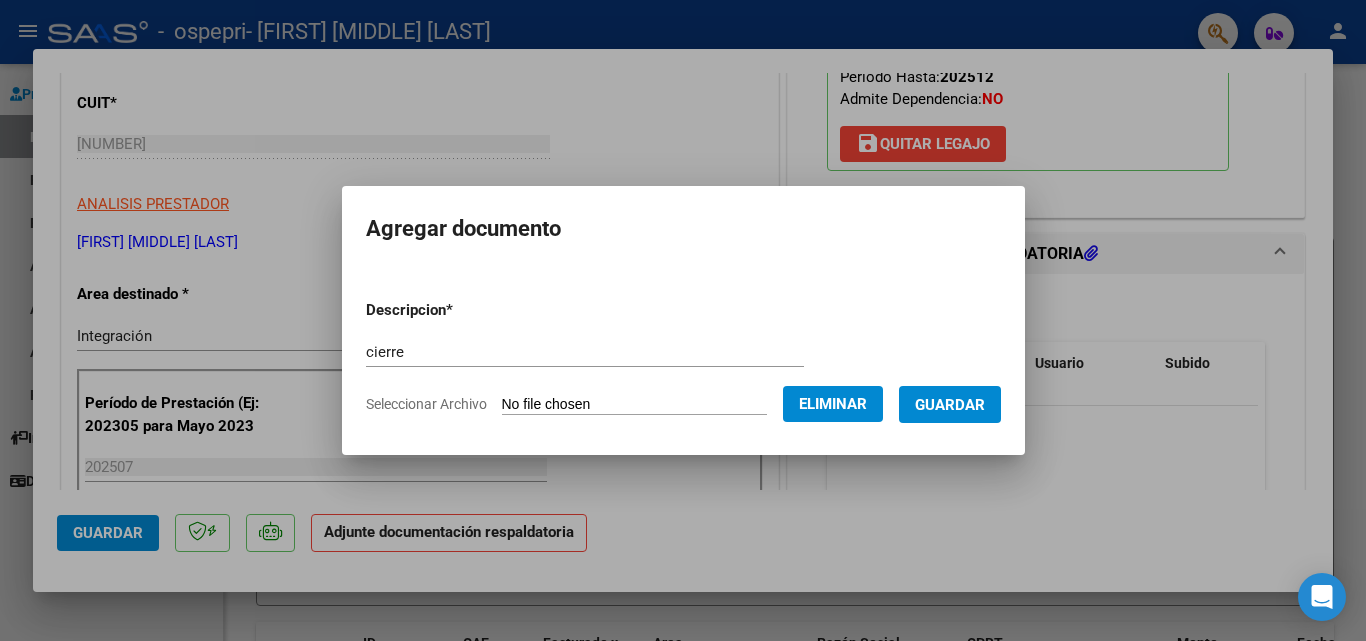 click on "Guardar" at bounding box center (950, 405) 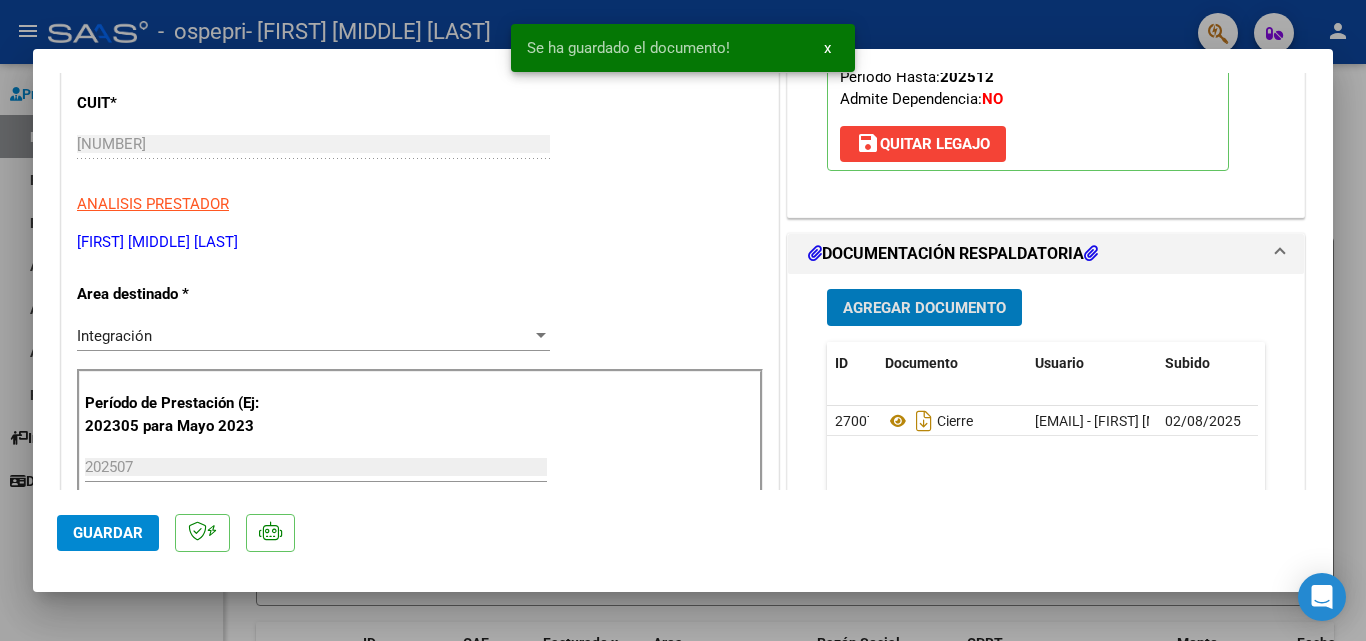 click on "Agregar Documento" at bounding box center (924, 308) 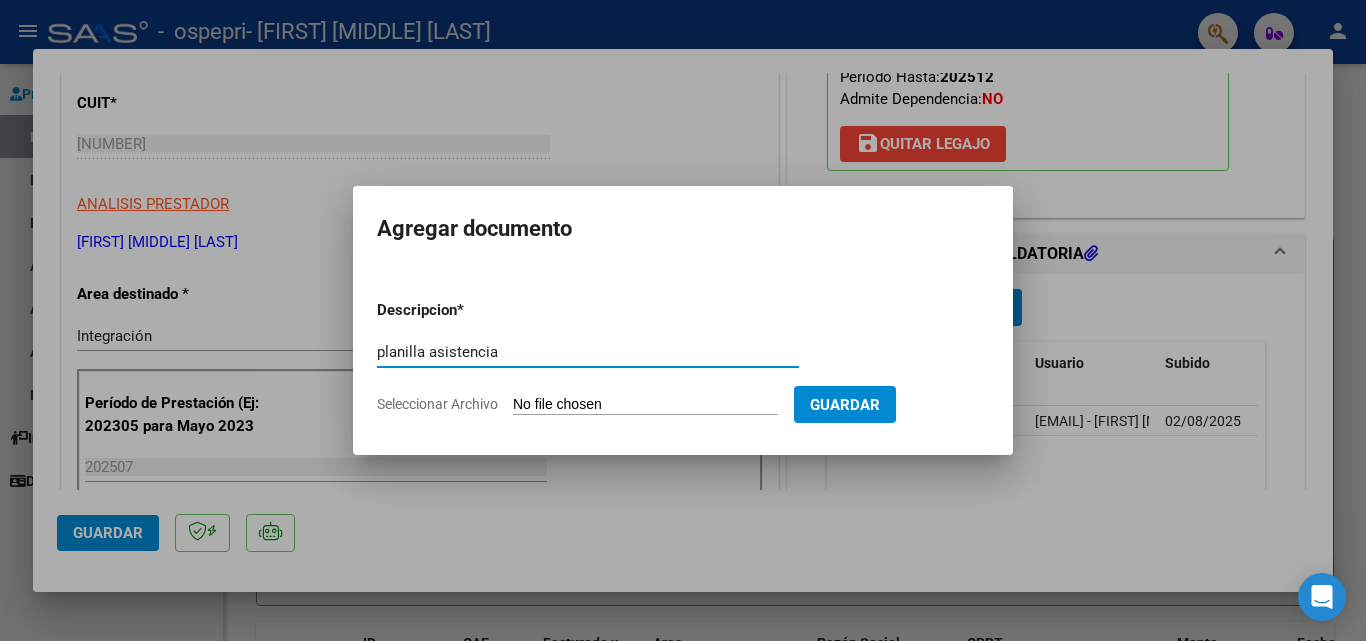 type on "planilla asistencia" 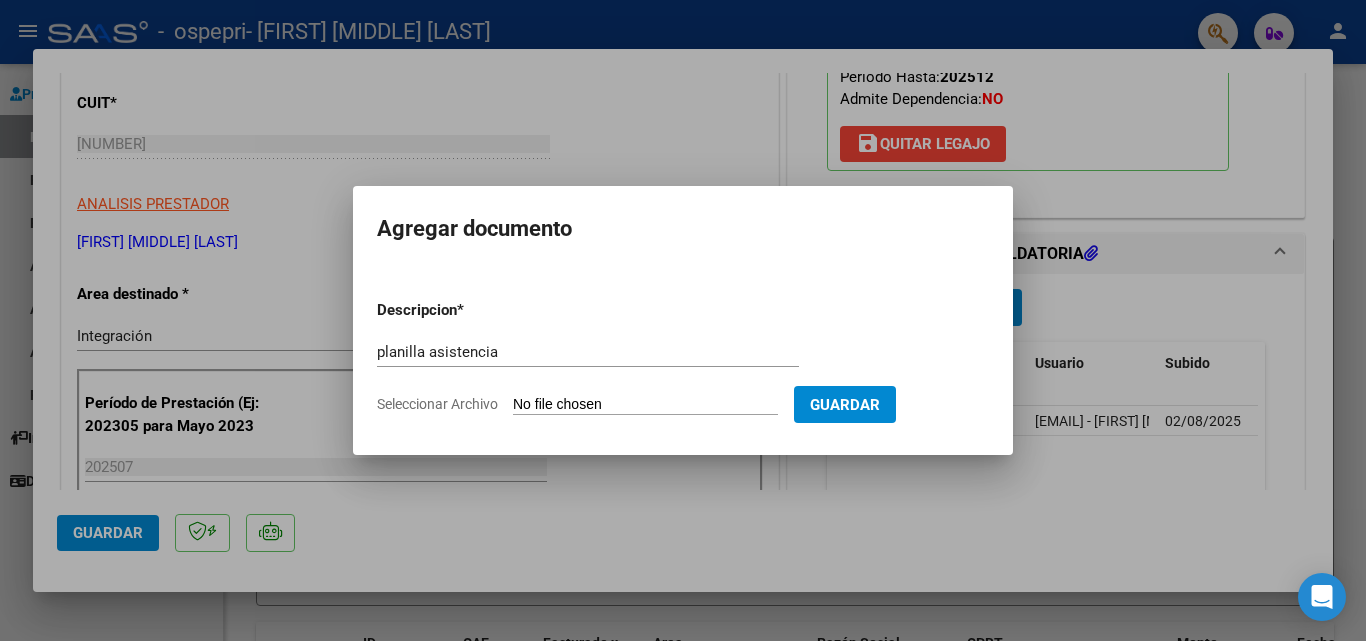 type on "C:\fakepath\[LAST] [FIRST].pdf" 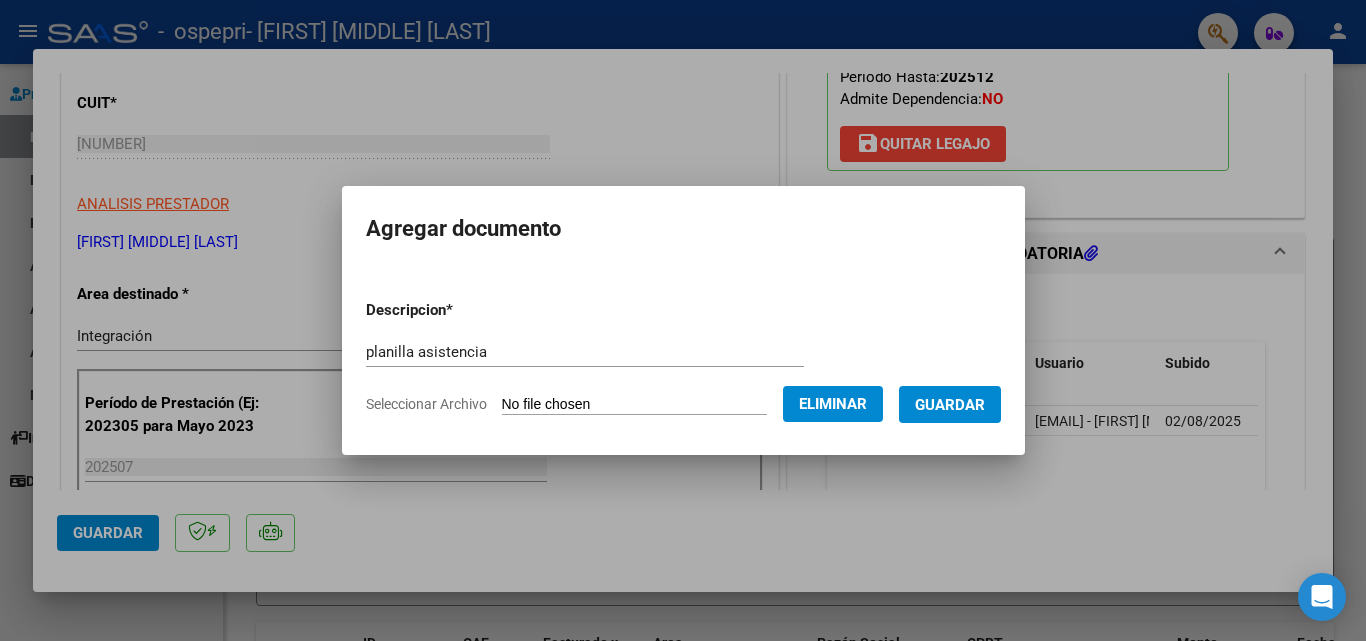 click on "Guardar" at bounding box center (950, 405) 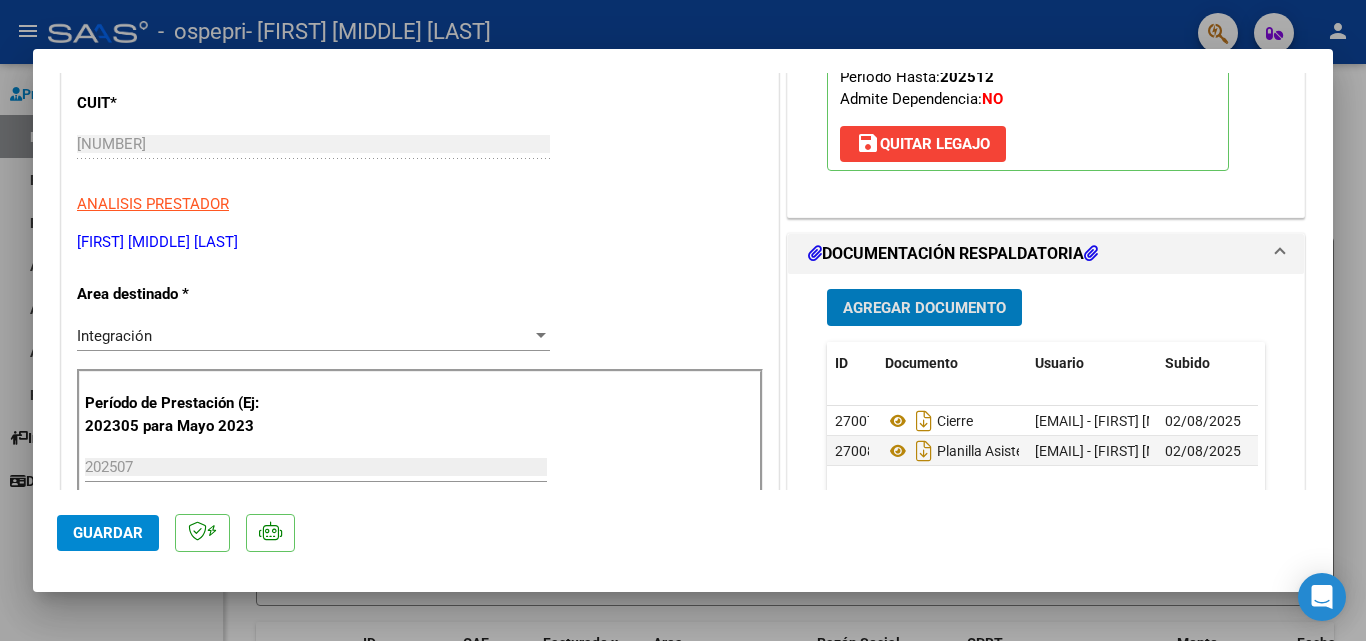 click on "Guardar" 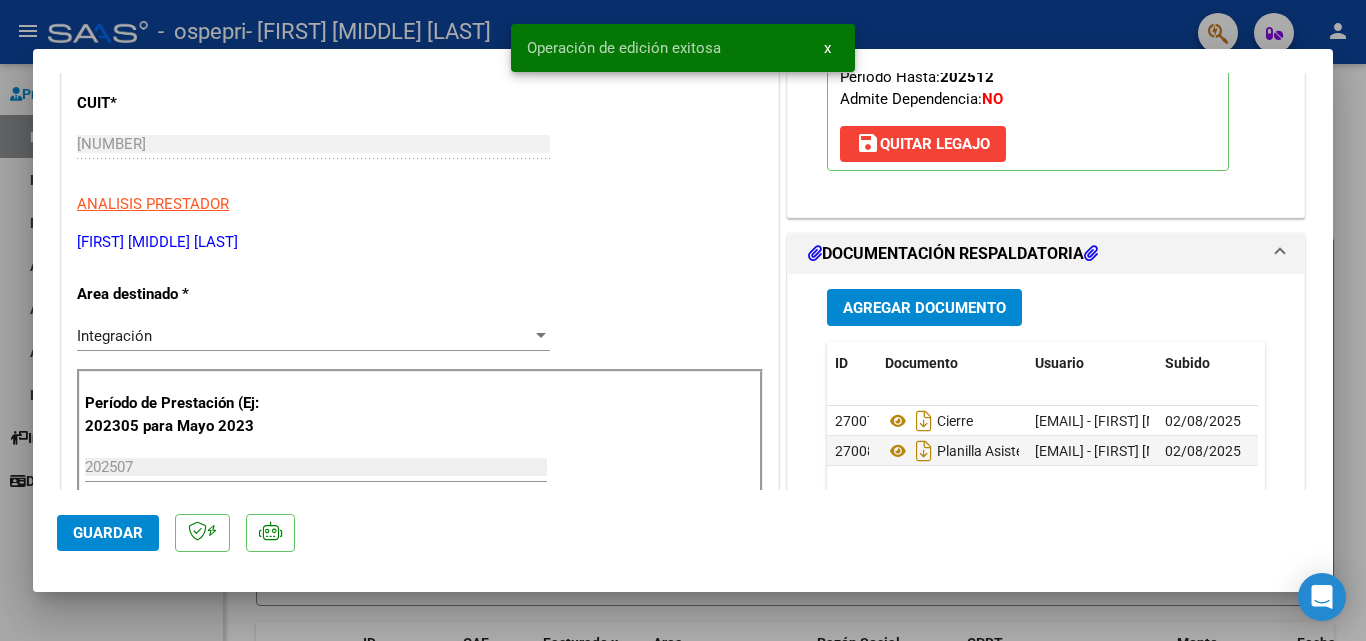 drag, startPoint x: 1354, startPoint y: 103, endPoint x: 1037, endPoint y: 156, distance: 321.40005 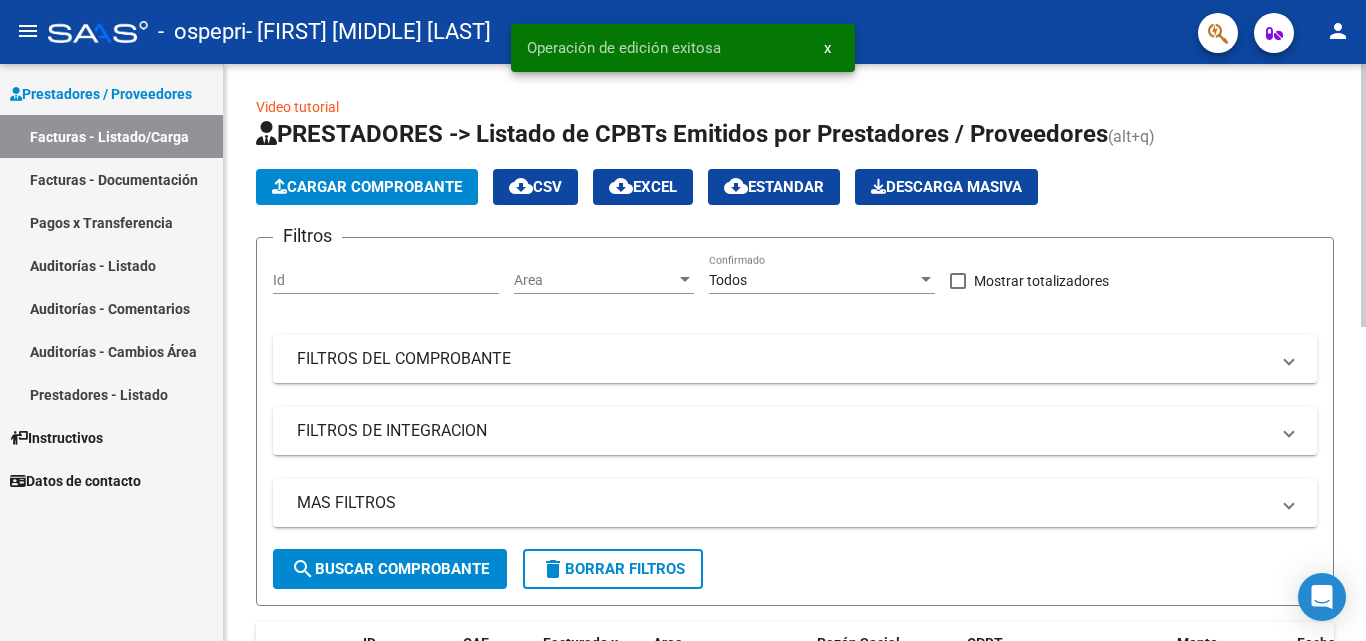 click on "Cargar Comprobante" 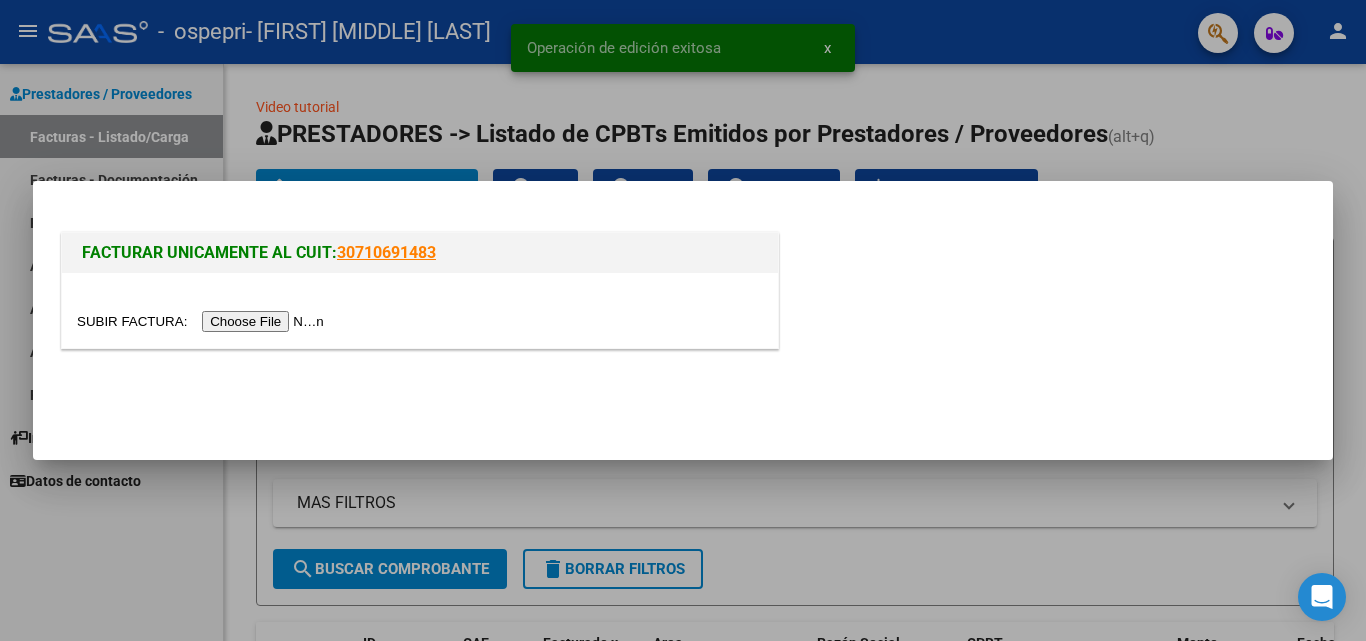 click at bounding box center [203, 321] 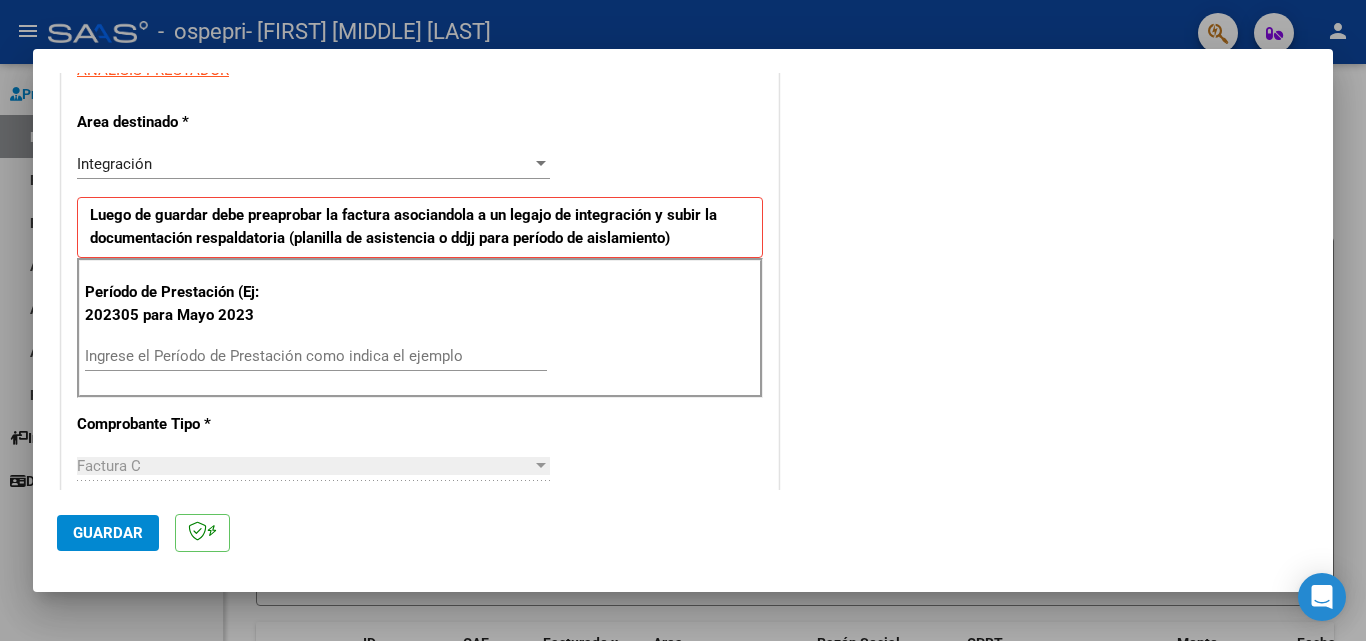 scroll, scrollTop: 400, scrollLeft: 0, axis: vertical 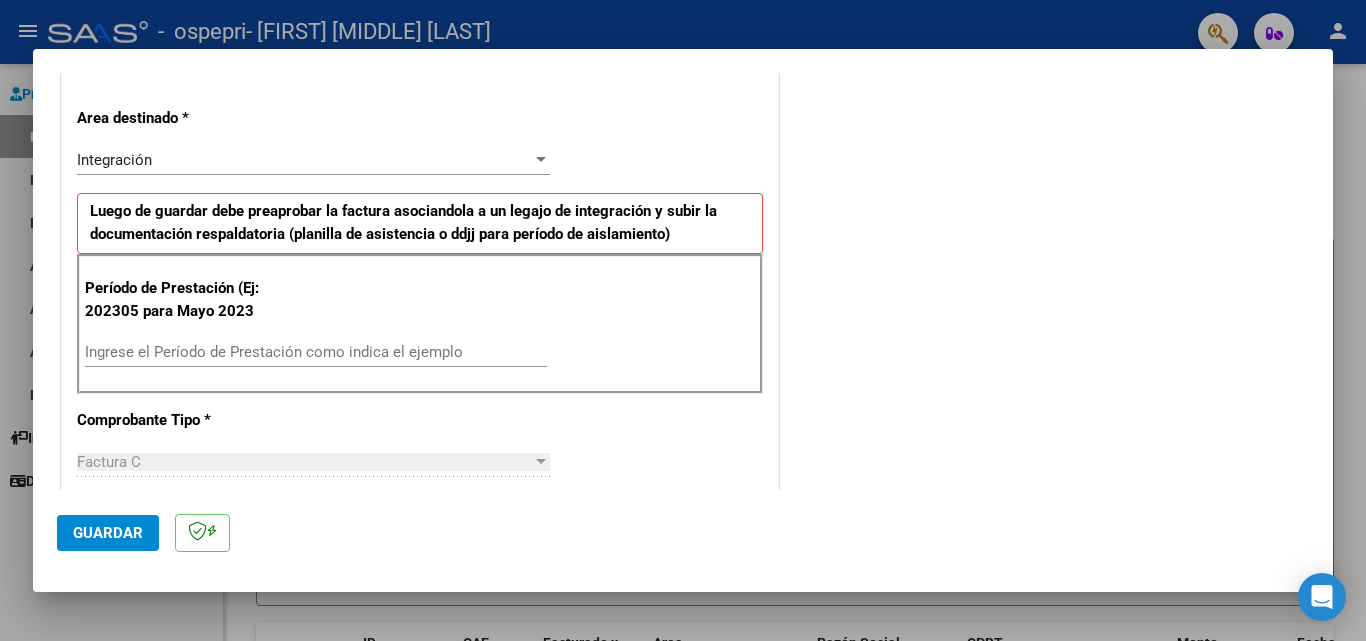 click on "Ingrese el Período de Prestación como indica el ejemplo" at bounding box center [316, 352] 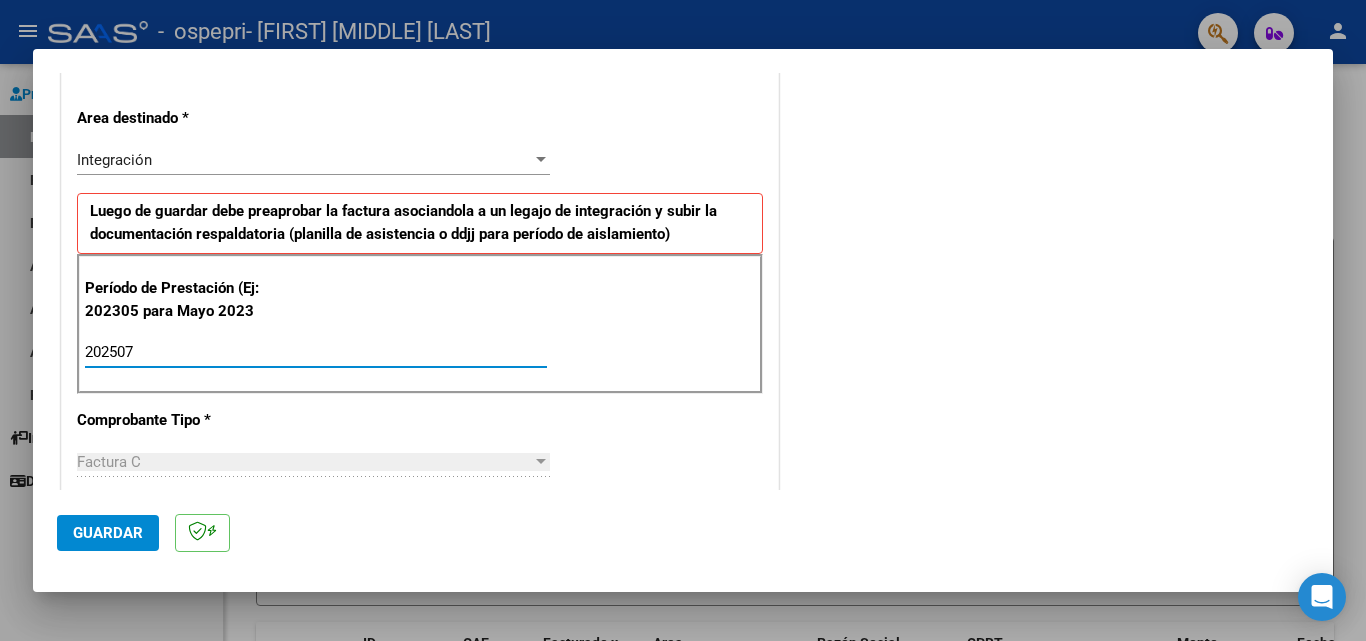type on "202507" 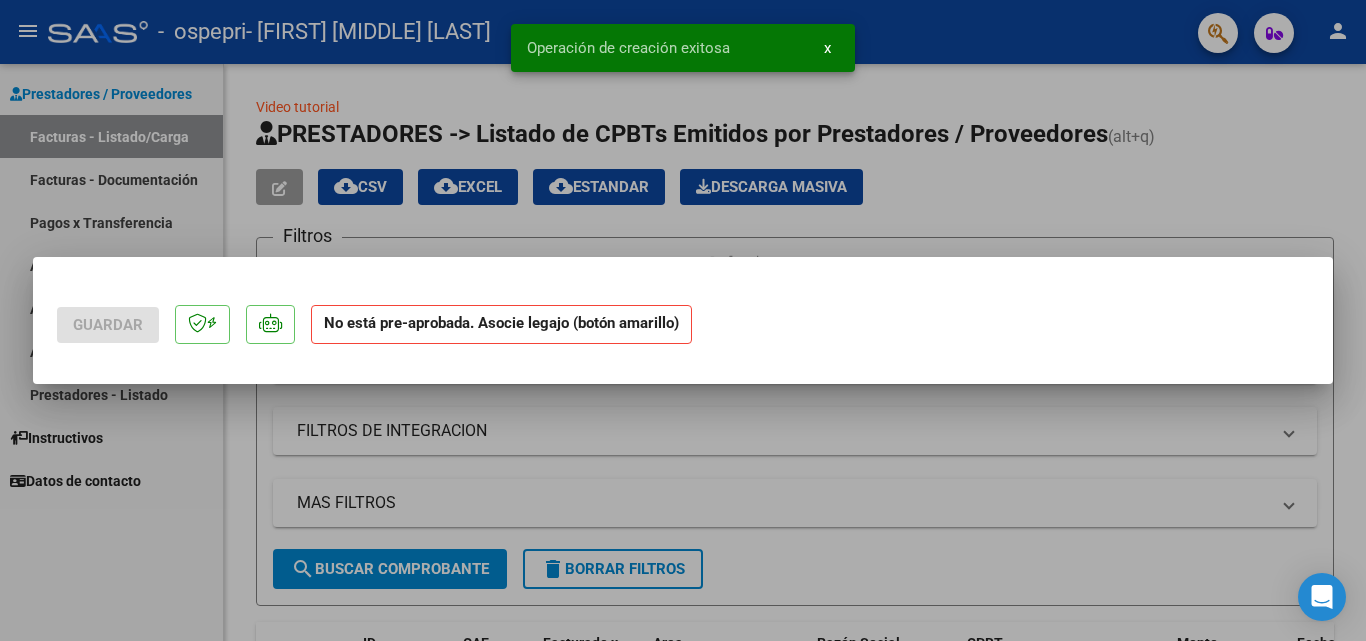 scroll, scrollTop: 0, scrollLeft: 0, axis: both 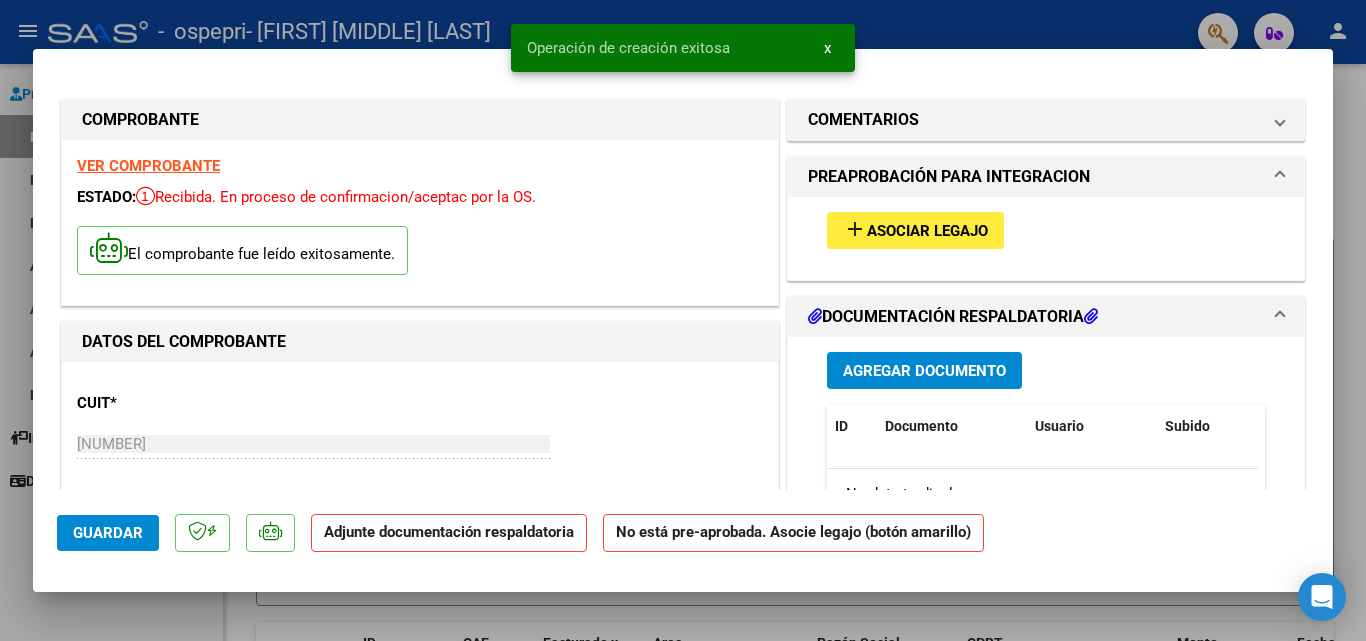 click on "Asociar Legajo" at bounding box center (927, 231) 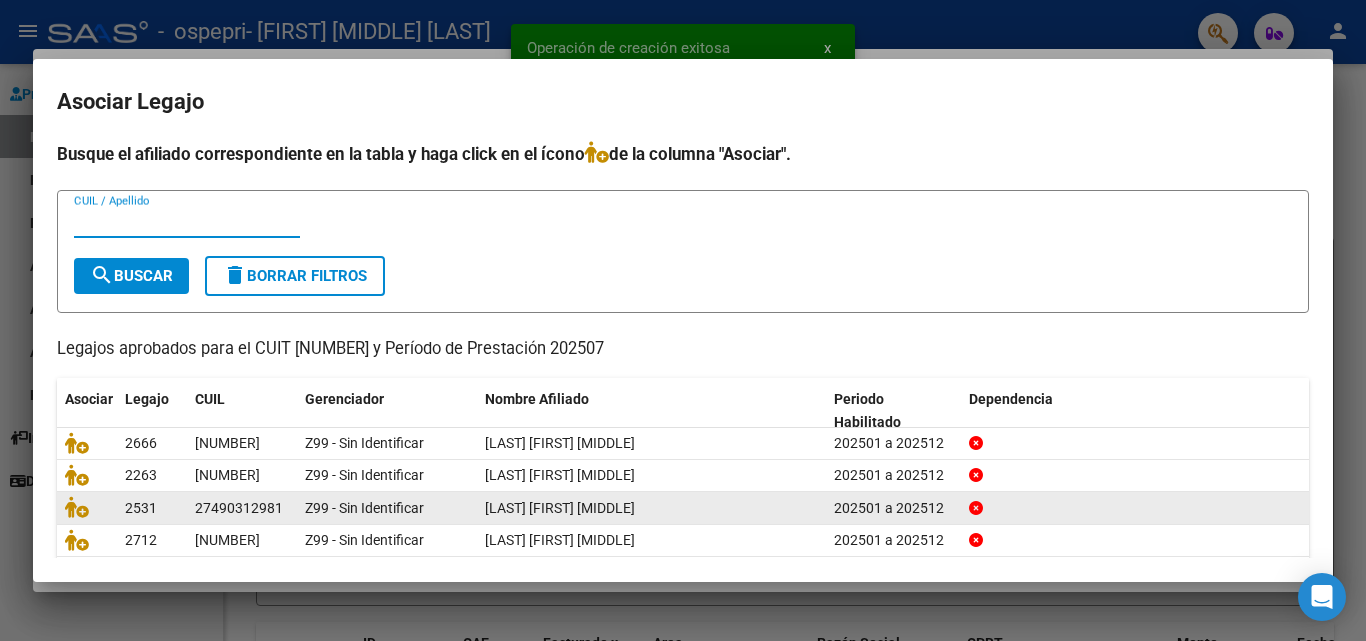 scroll, scrollTop: 76, scrollLeft: 0, axis: vertical 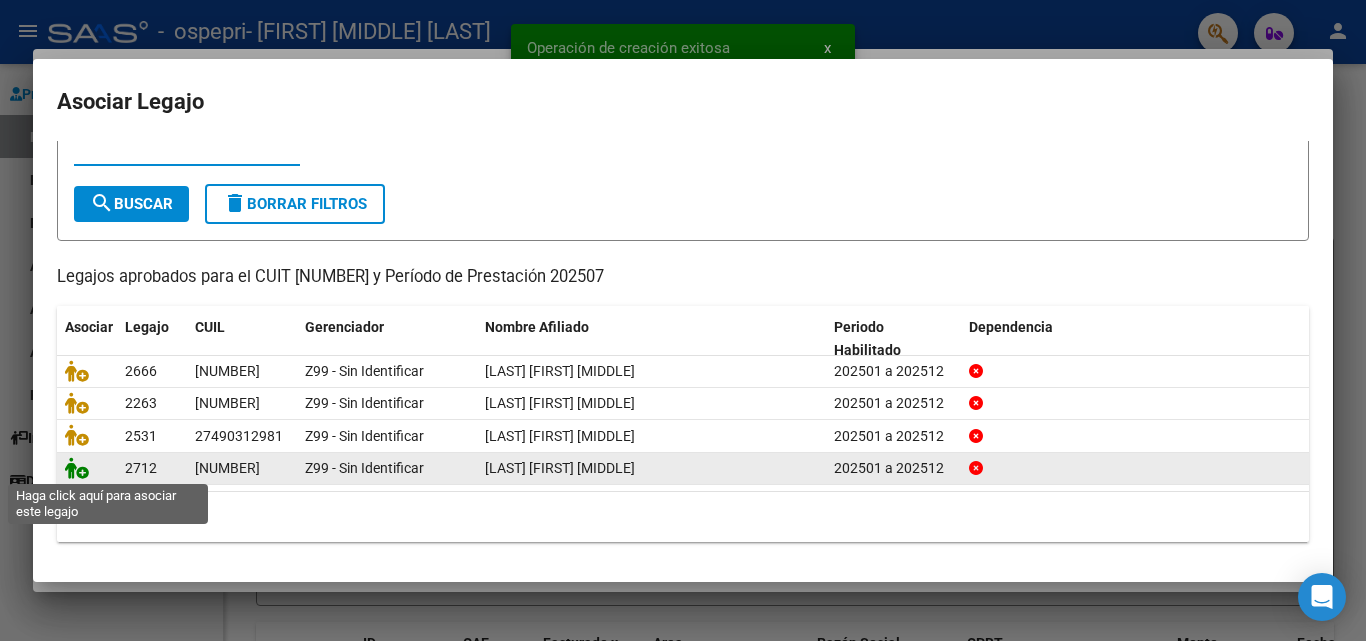 click 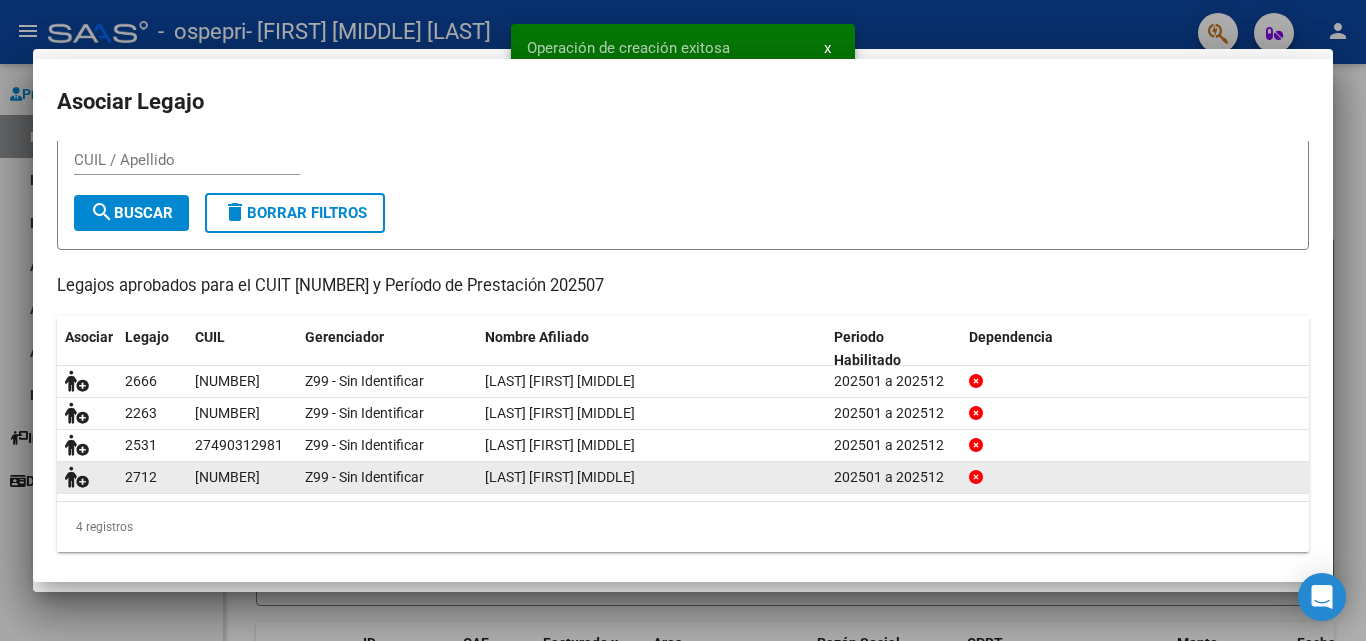 scroll, scrollTop: 0, scrollLeft: 0, axis: both 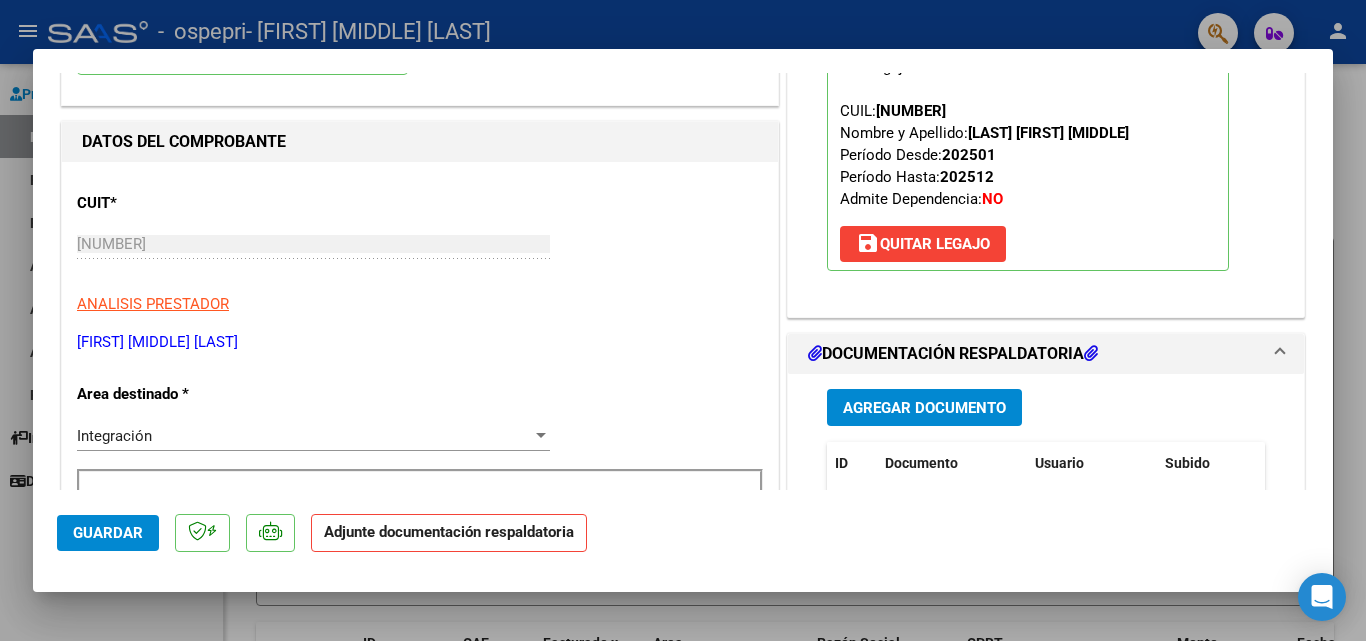 click on "Agregar Documento" at bounding box center [924, 408] 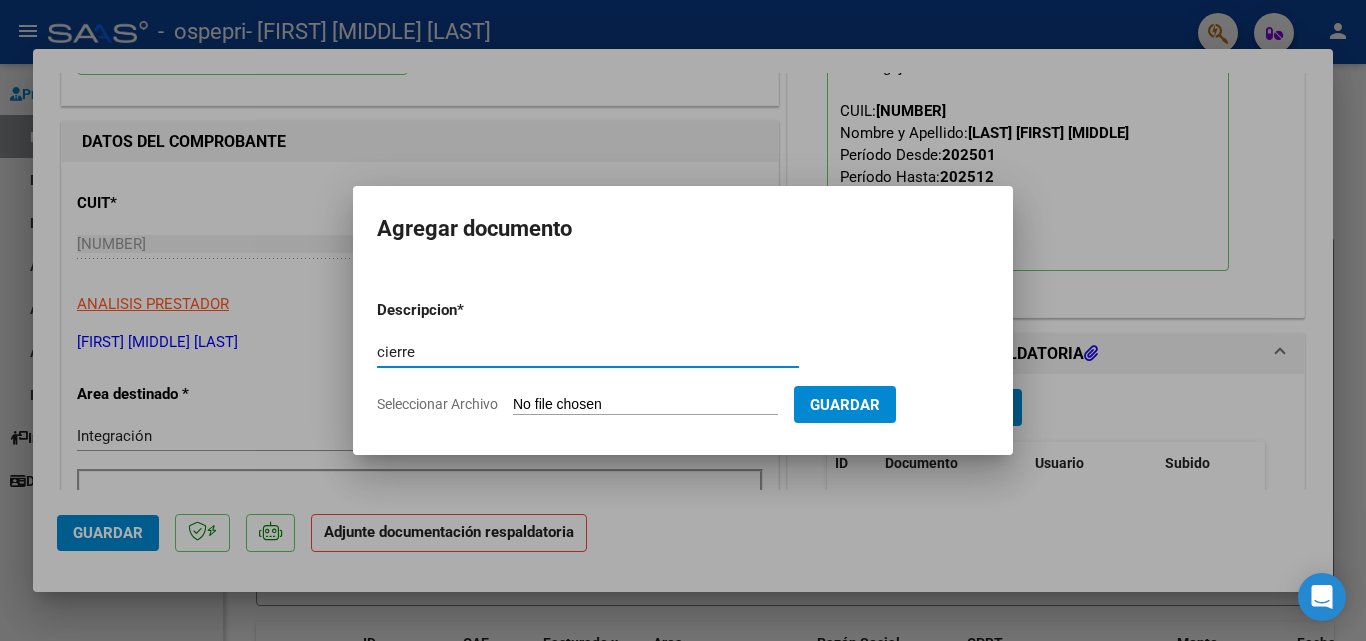 type on "cierre" 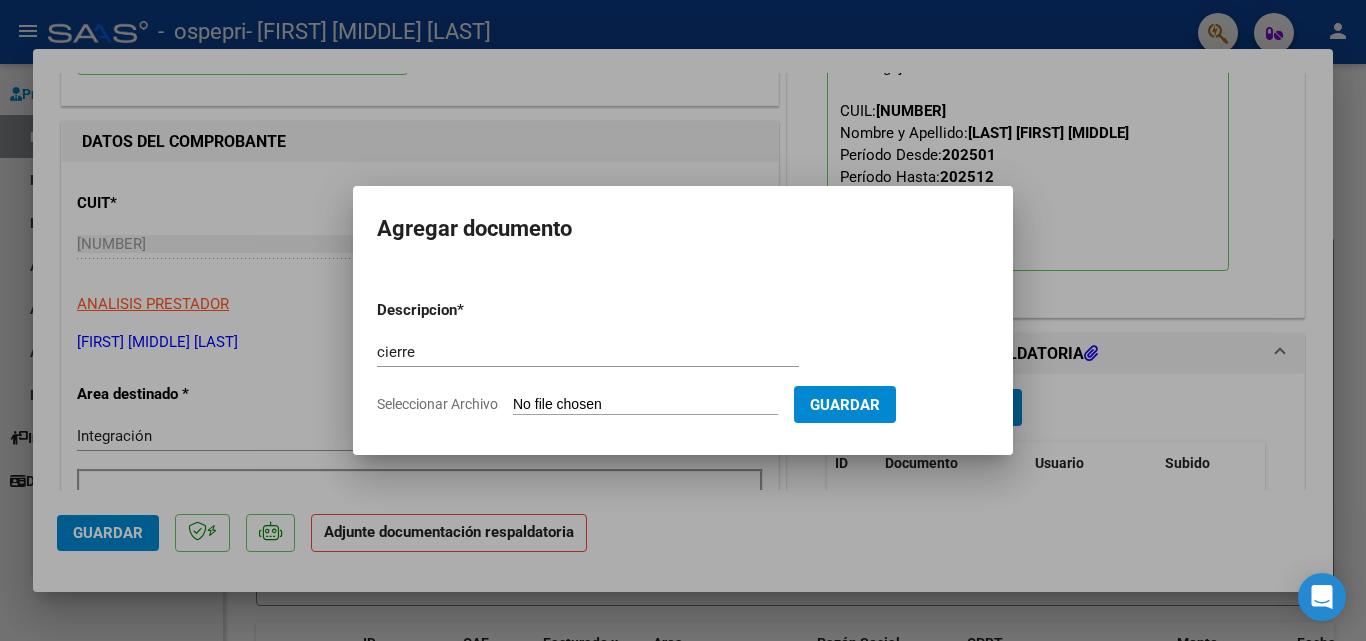 type on "C:\fakepath\[LAST] [FIRST]-1.pdf" 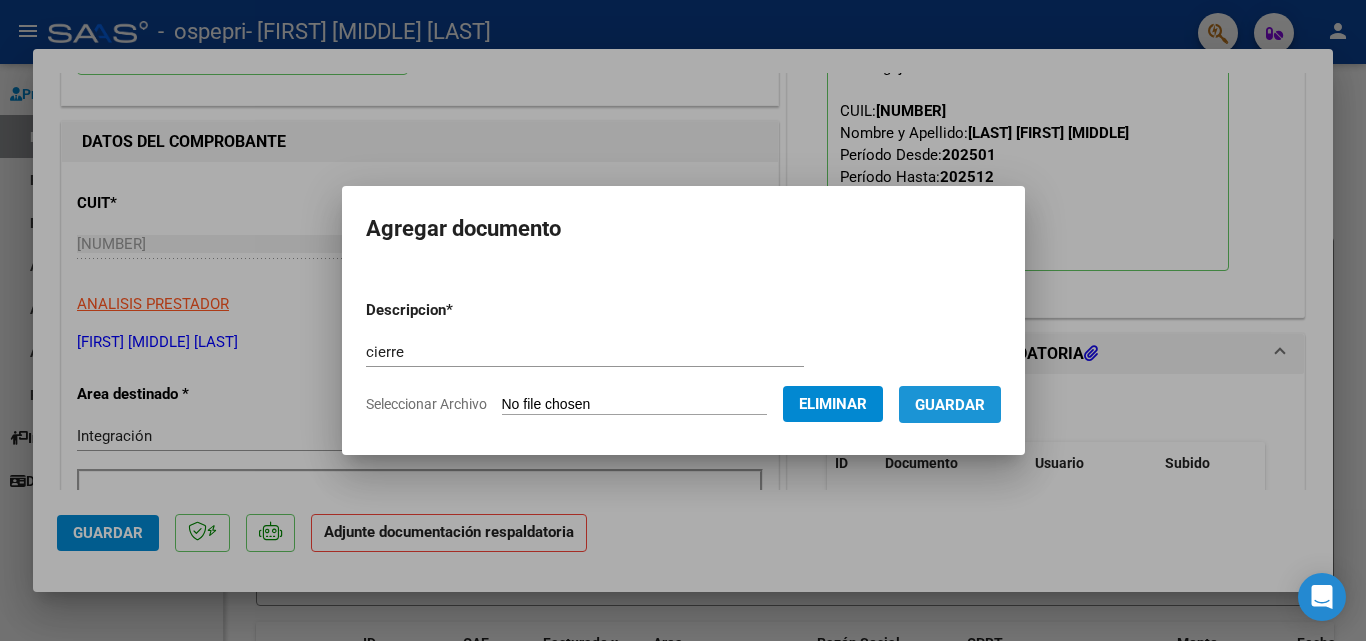 click on "Guardar" at bounding box center (950, 405) 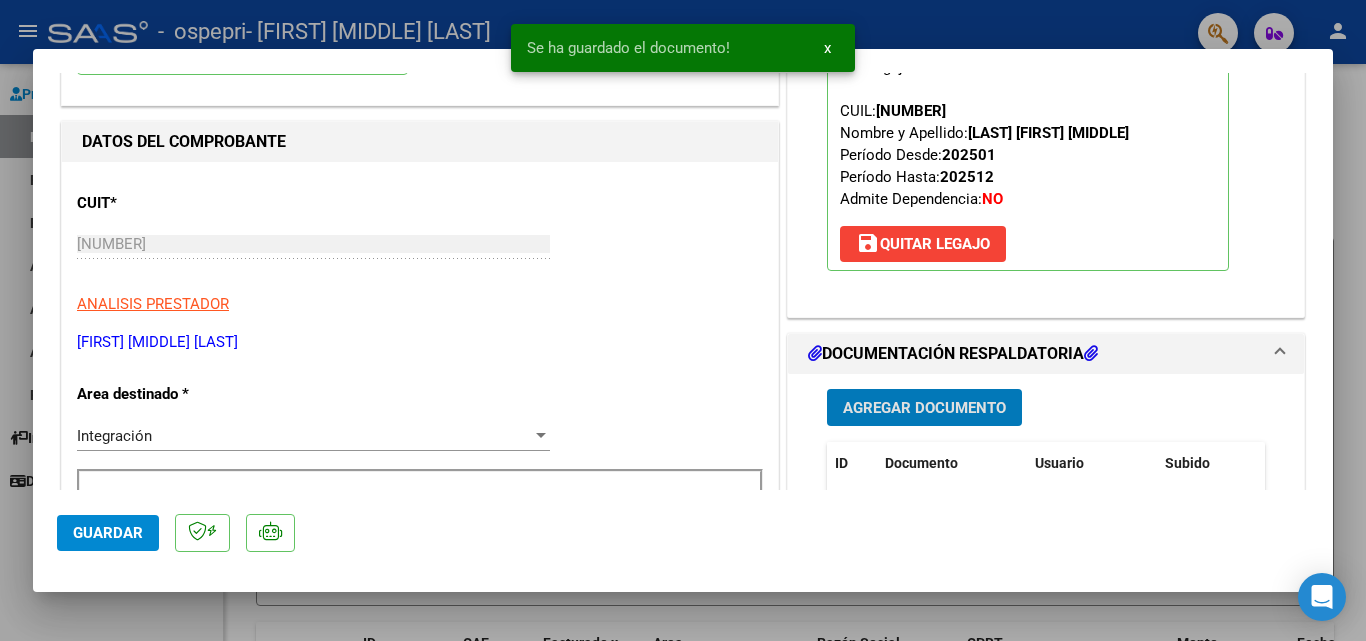click on "Agregar Documento" at bounding box center [924, 407] 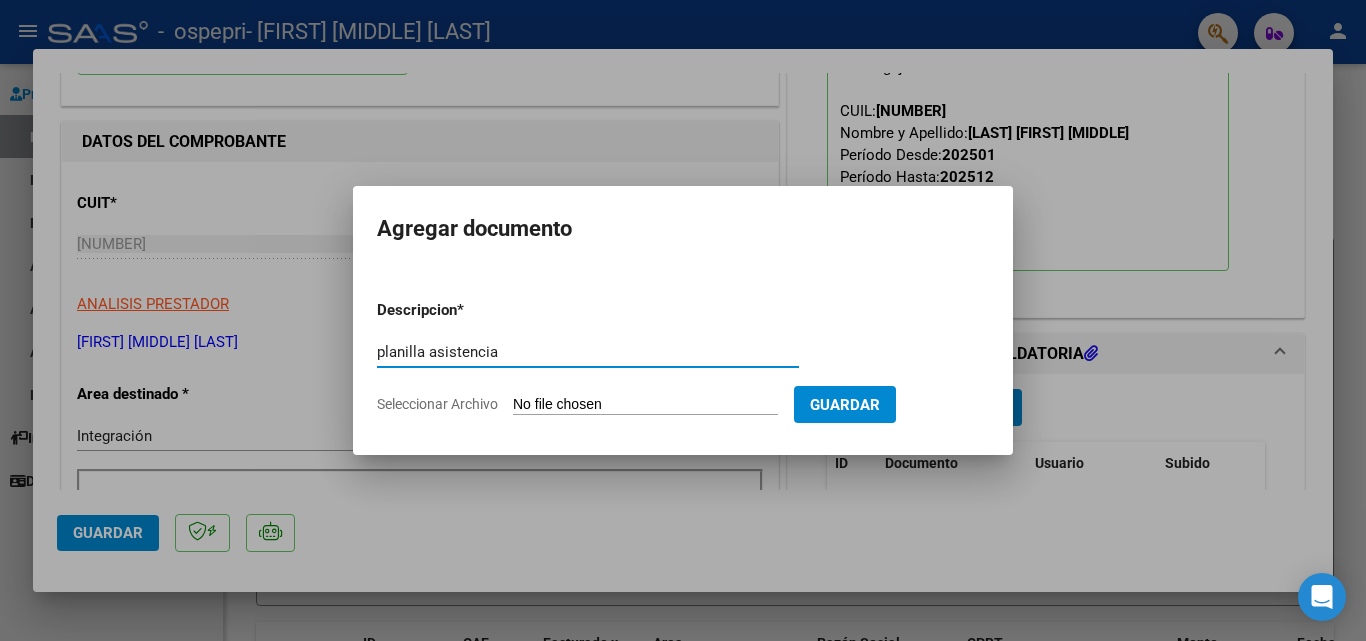 type on "planilla asistencia" 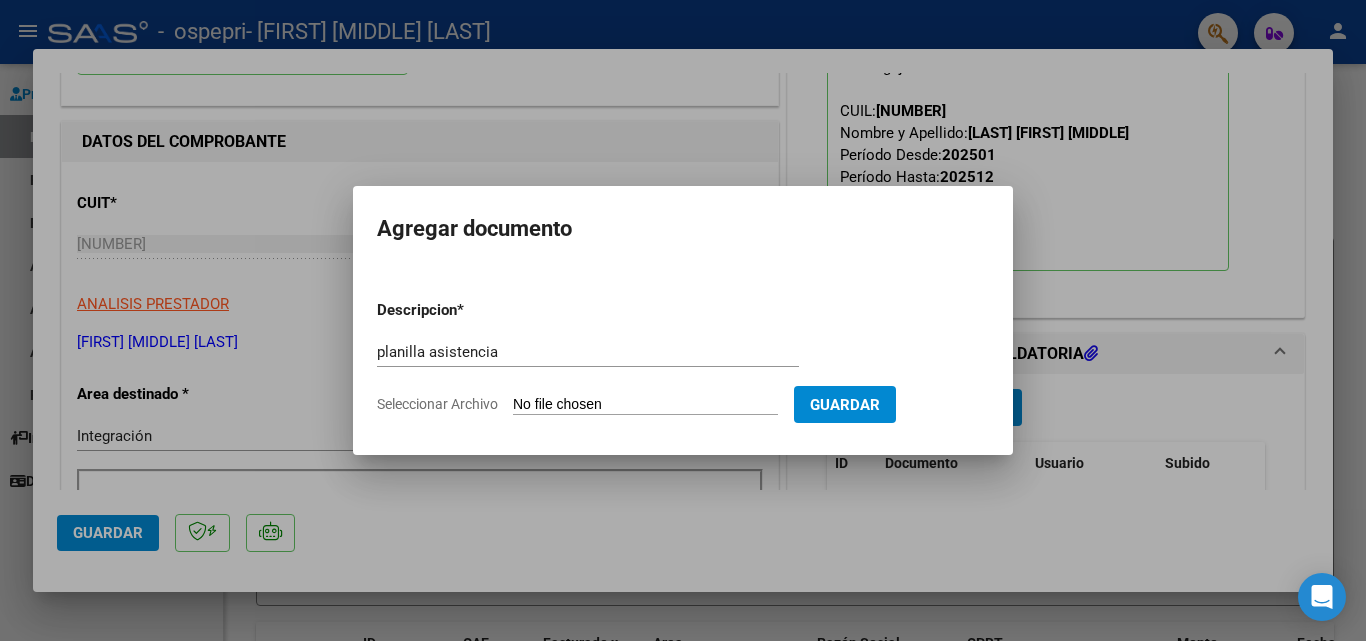 type on "C:\fakepath\[LAST] [FIRST].pdf" 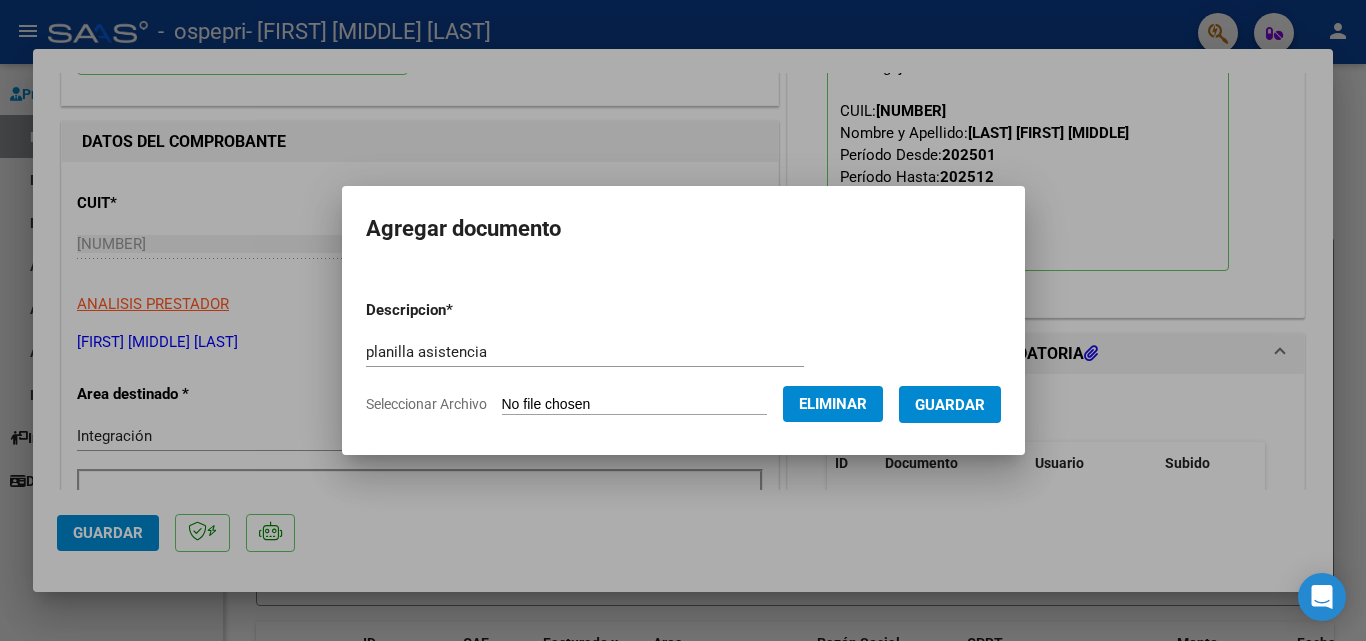 click on "Guardar" at bounding box center (950, 405) 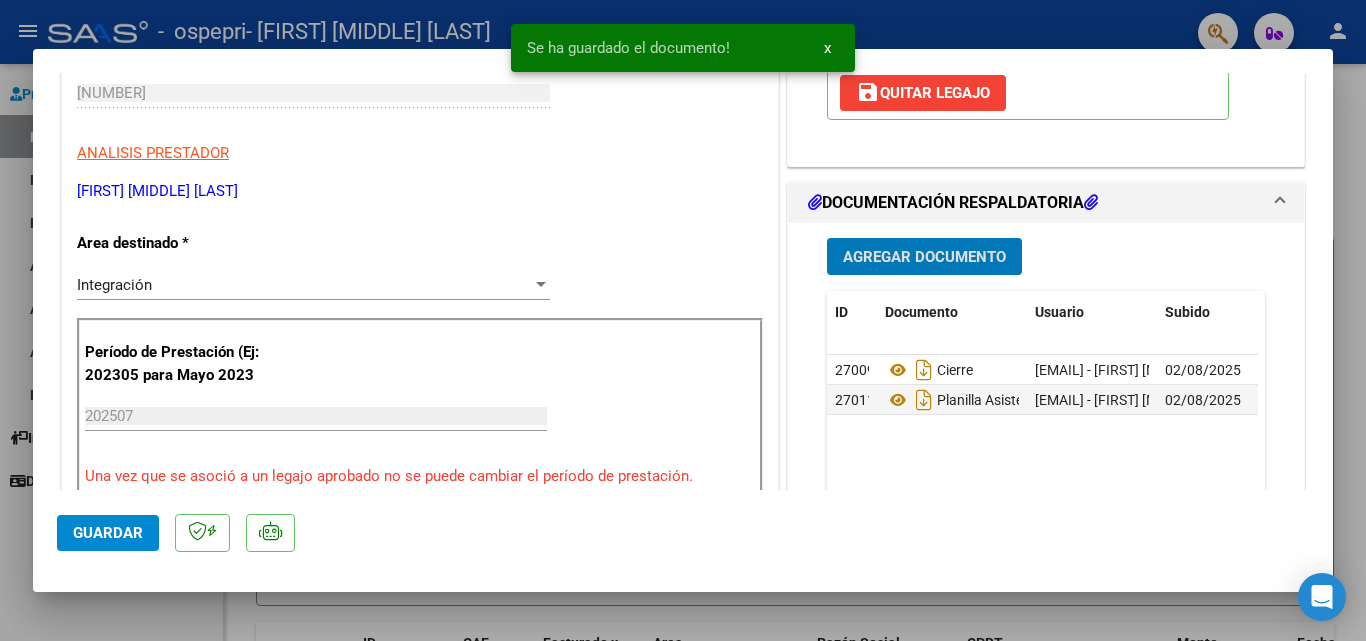 scroll, scrollTop: 400, scrollLeft: 0, axis: vertical 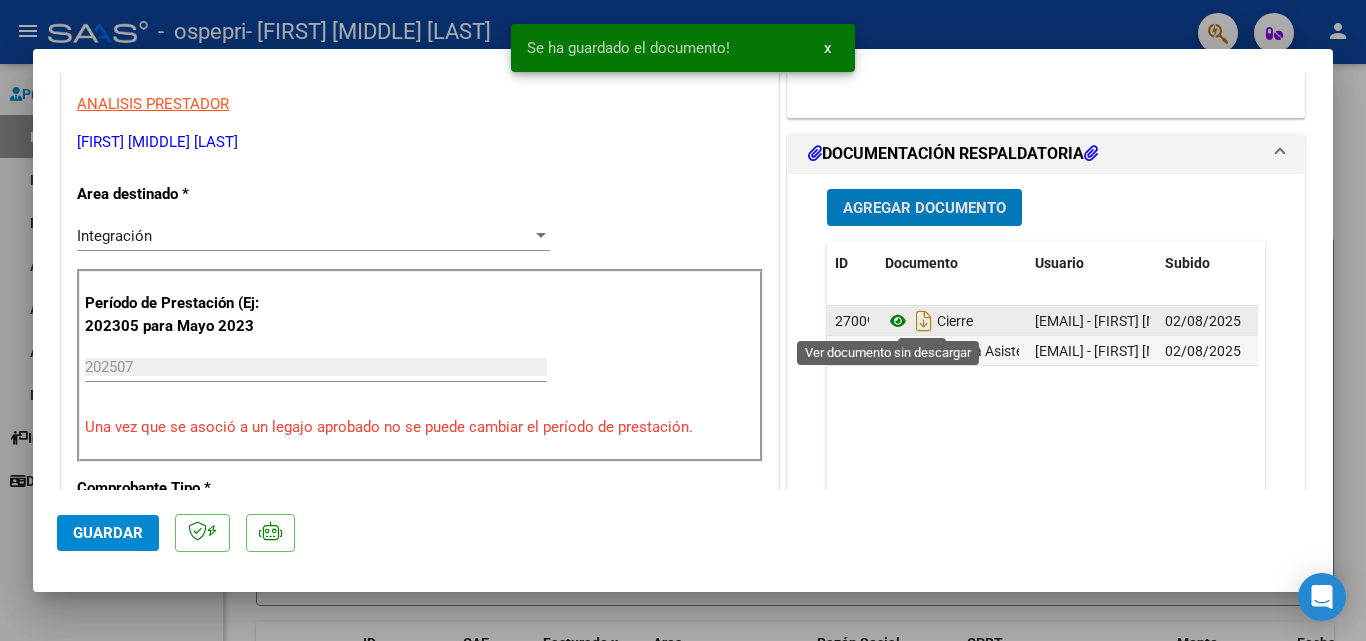 click 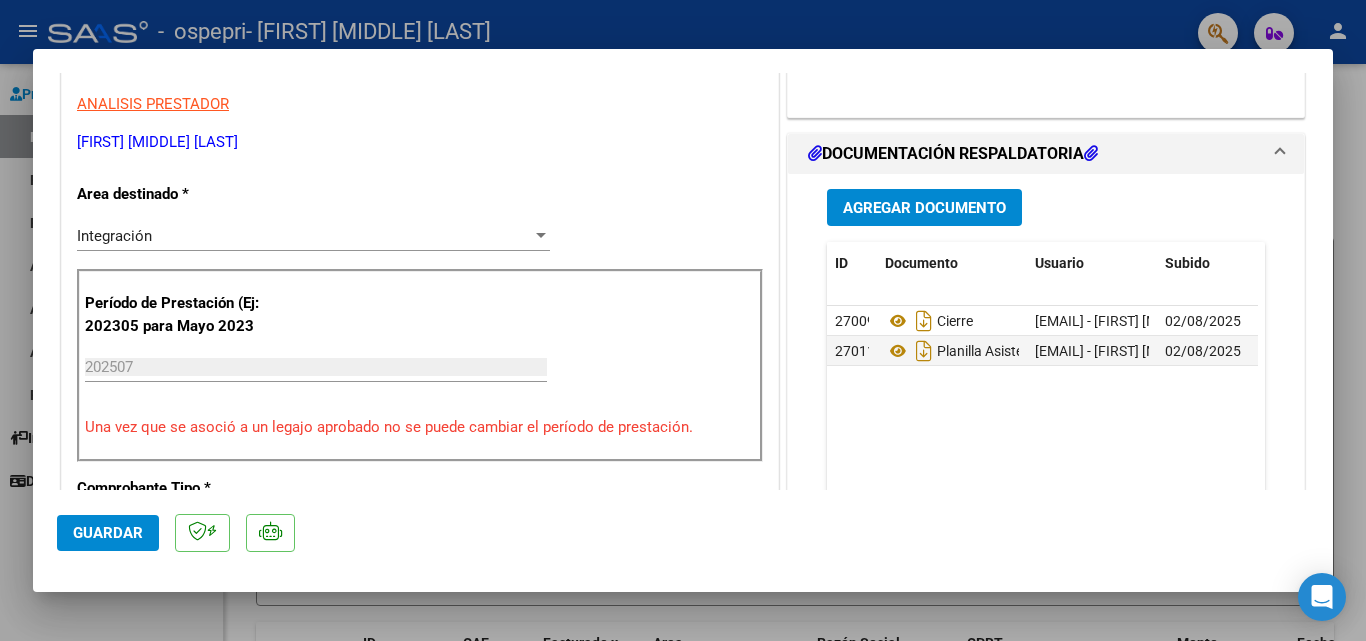 click on "Guardar" 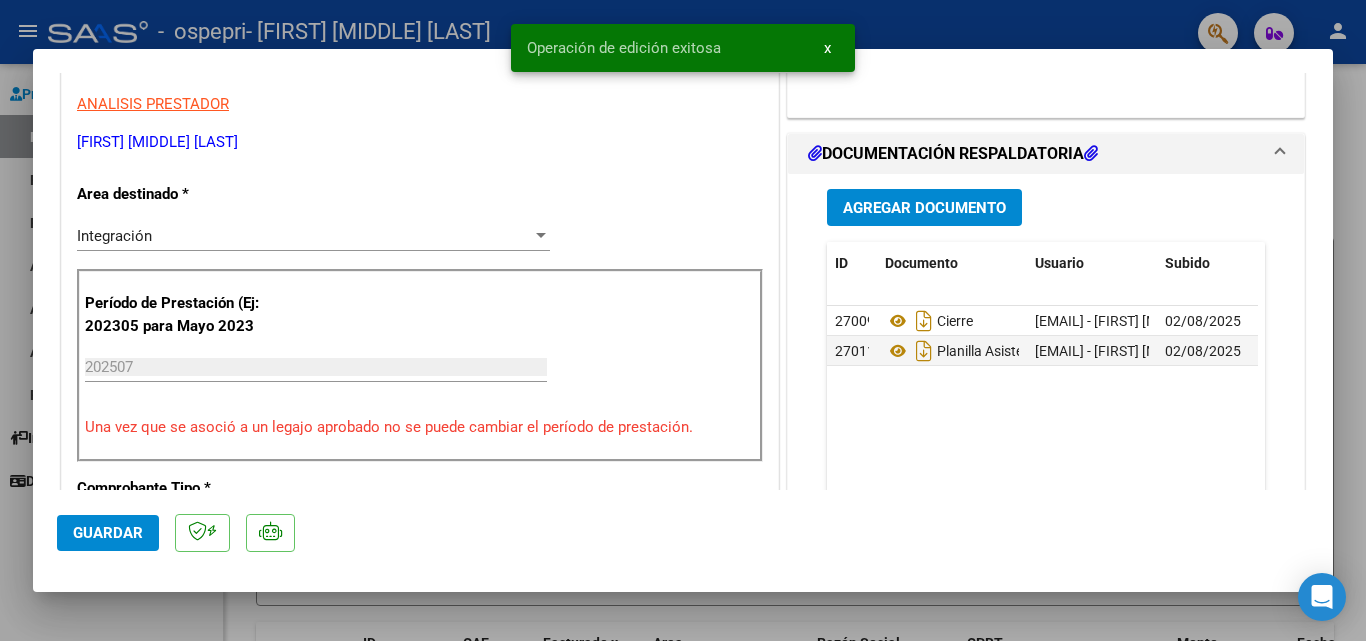 click at bounding box center (683, 320) 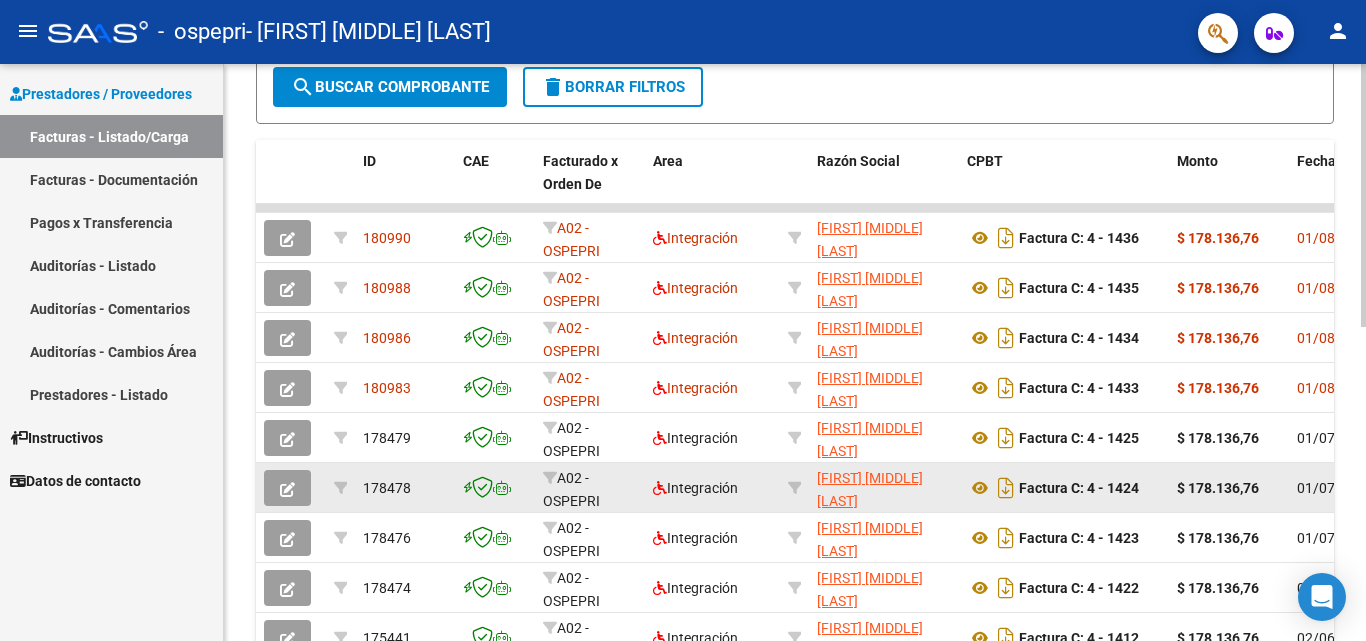scroll, scrollTop: 600, scrollLeft: 0, axis: vertical 